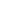 scroll, scrollTop: 0, scrollLeft: 0, axis: both 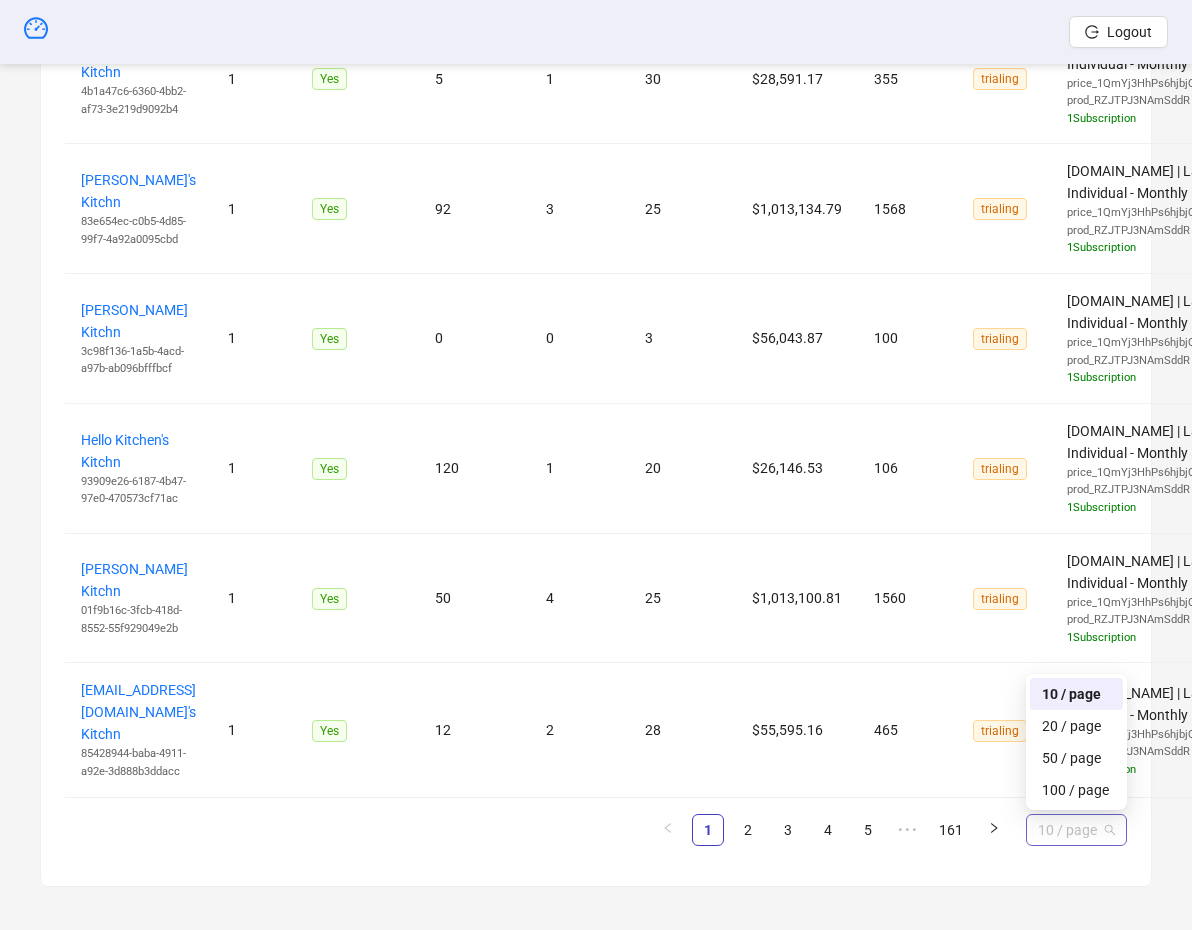 click on "10 / page" at bounding box center [1076, 830] 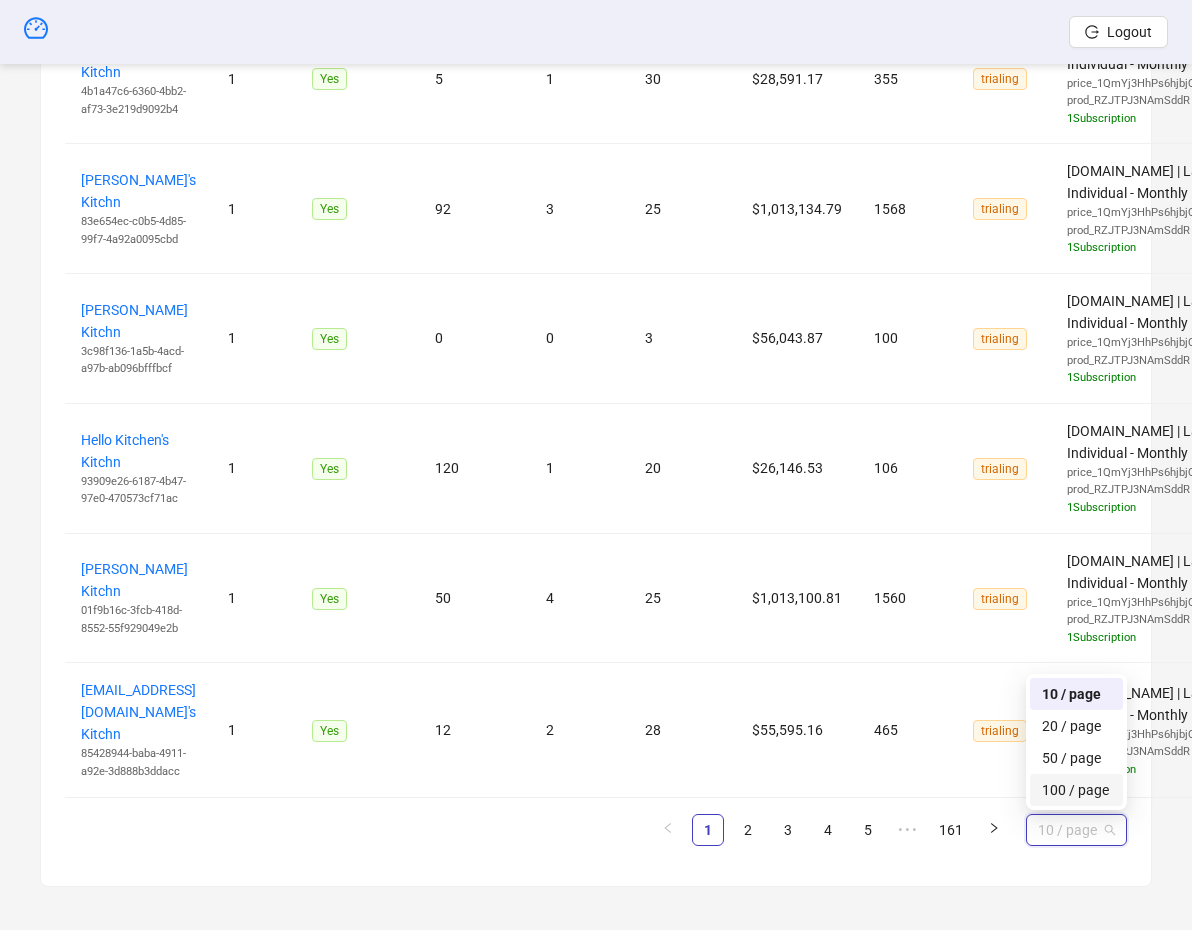click on "100 / page" at bounding box center [1076, 790] 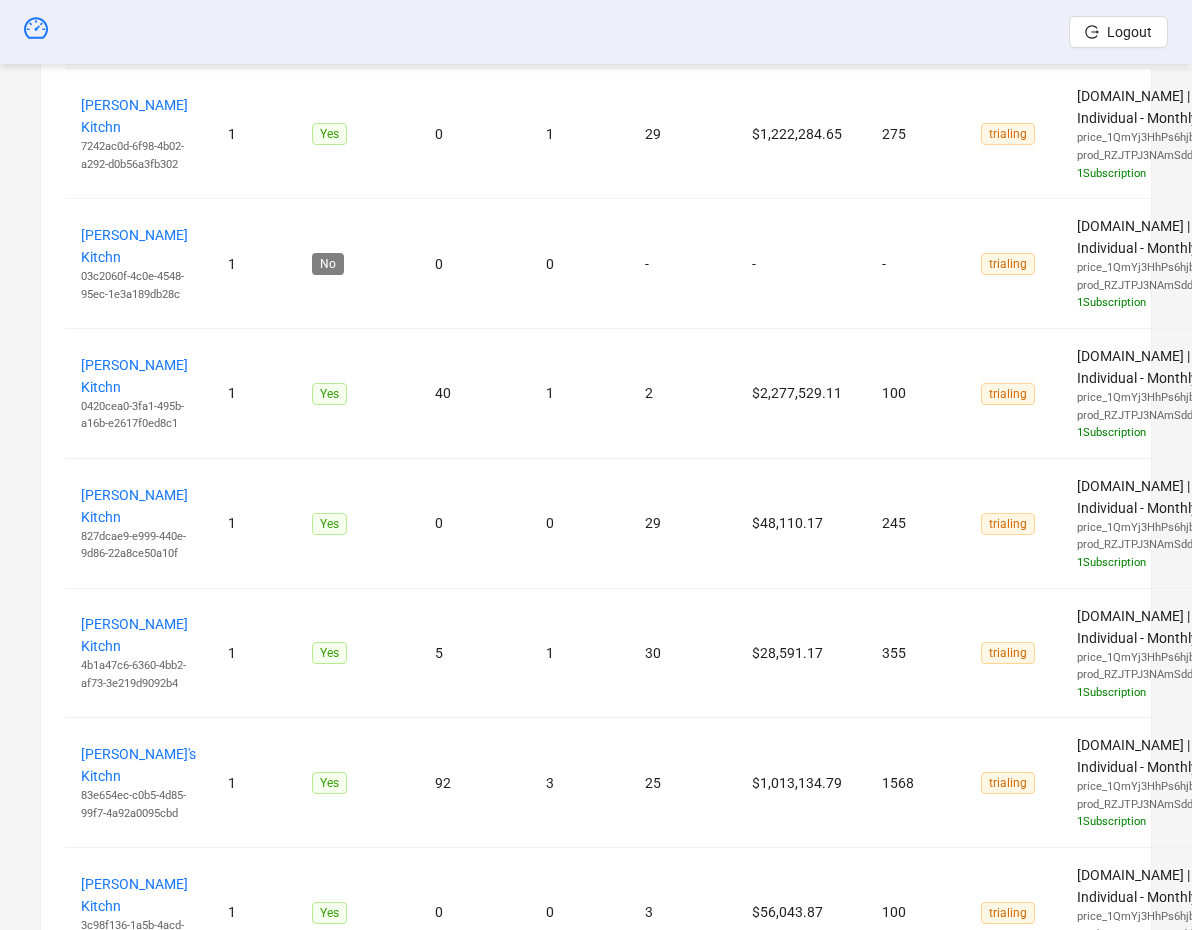 scroll, scrollTop: 592, scrollLeft: 0, axis: vertical 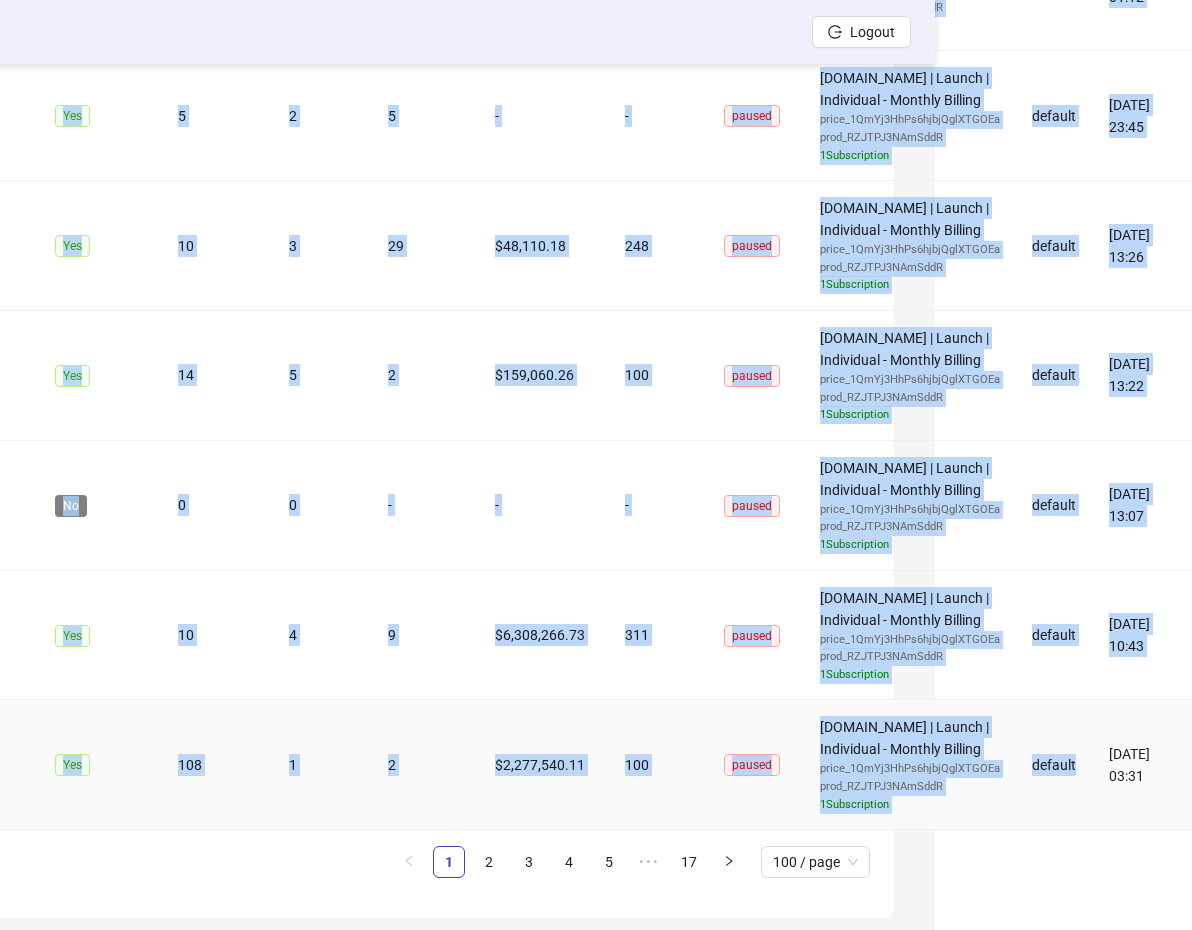 drag, startPoint x: 52, startPoint y: 295, endPoint x: 1077, endPoint y: 719, distance: 1109.2344 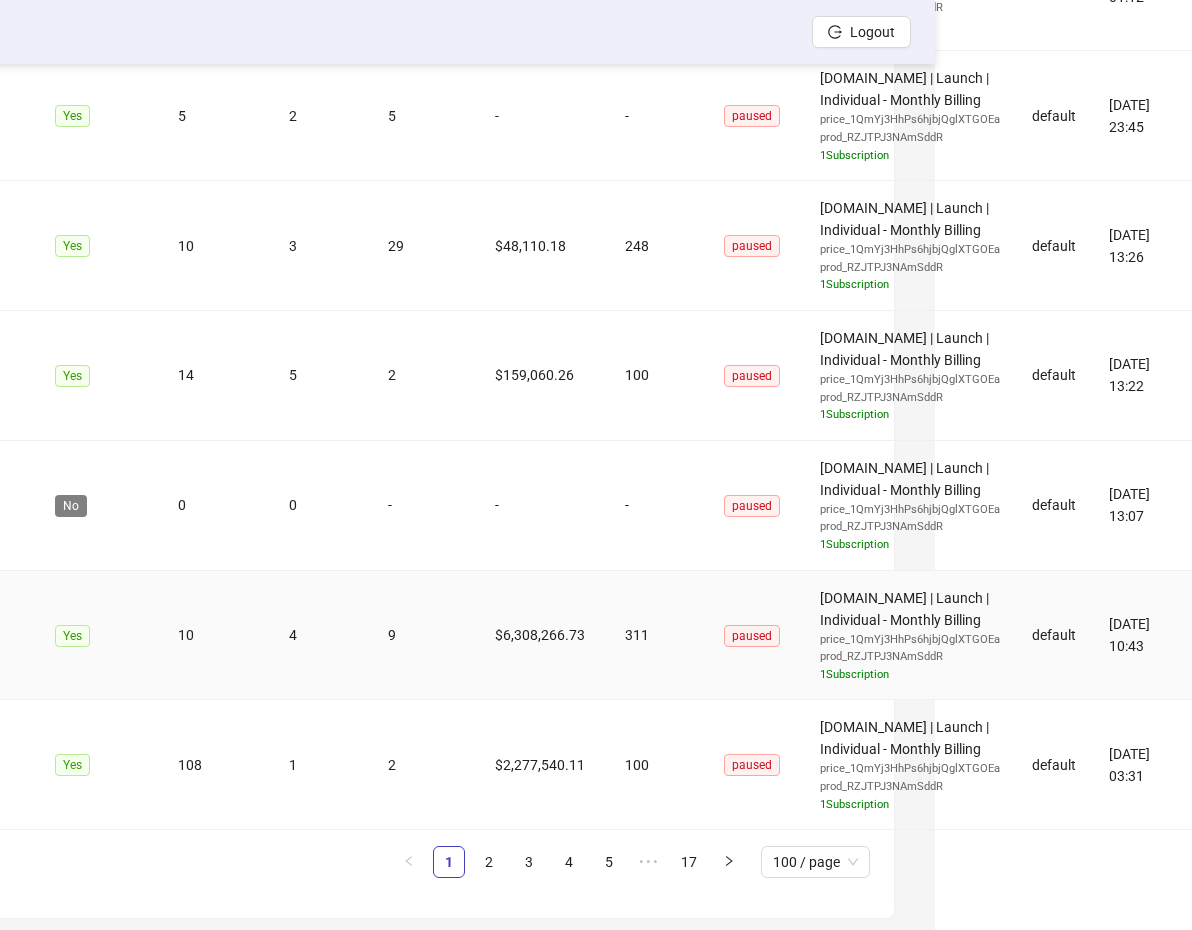 drag, startPoint x: 1188, startPoint y: 743, endPoint x: 321, endPoint y: 418, distance: 925.91254 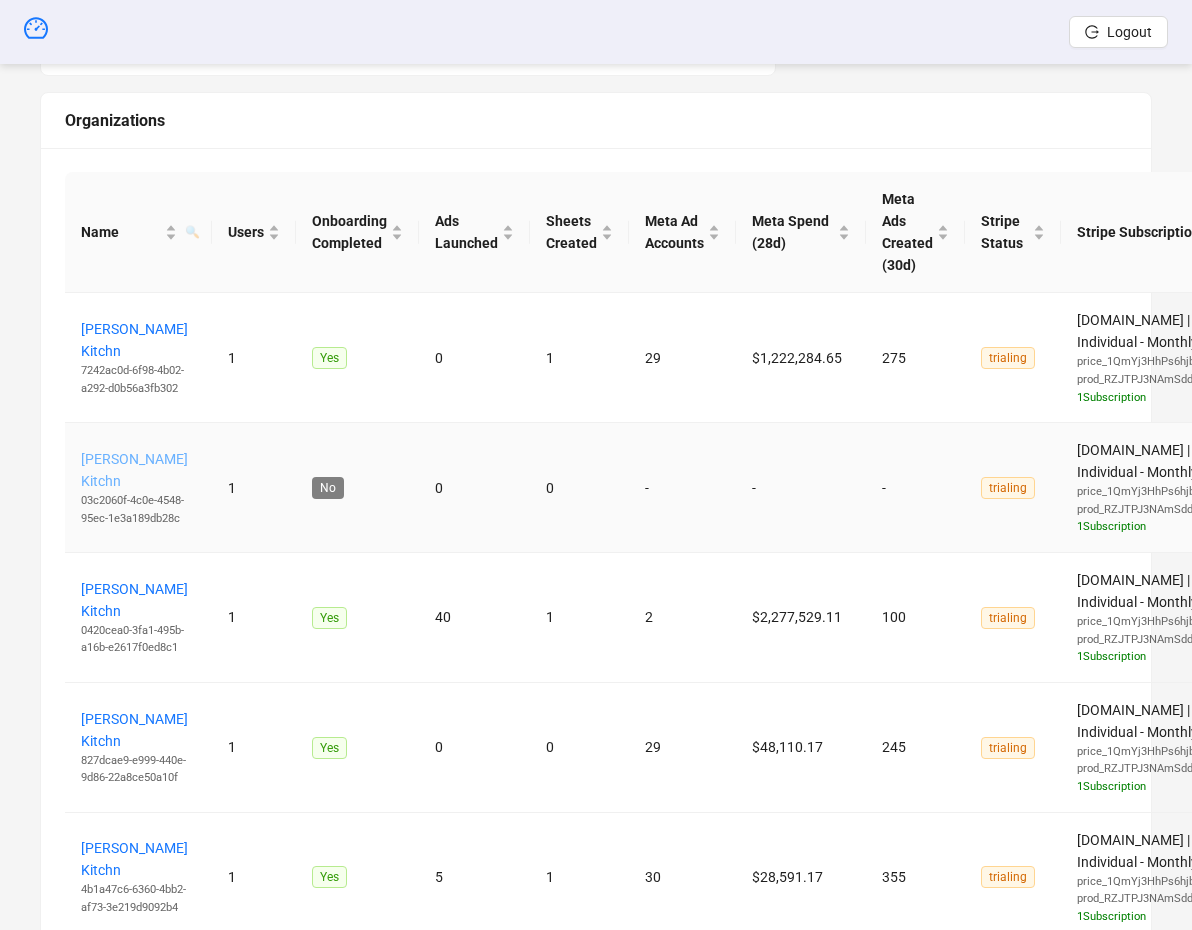 scroll, scrollTop: 696, scrollLeft: 0, axis: vertical 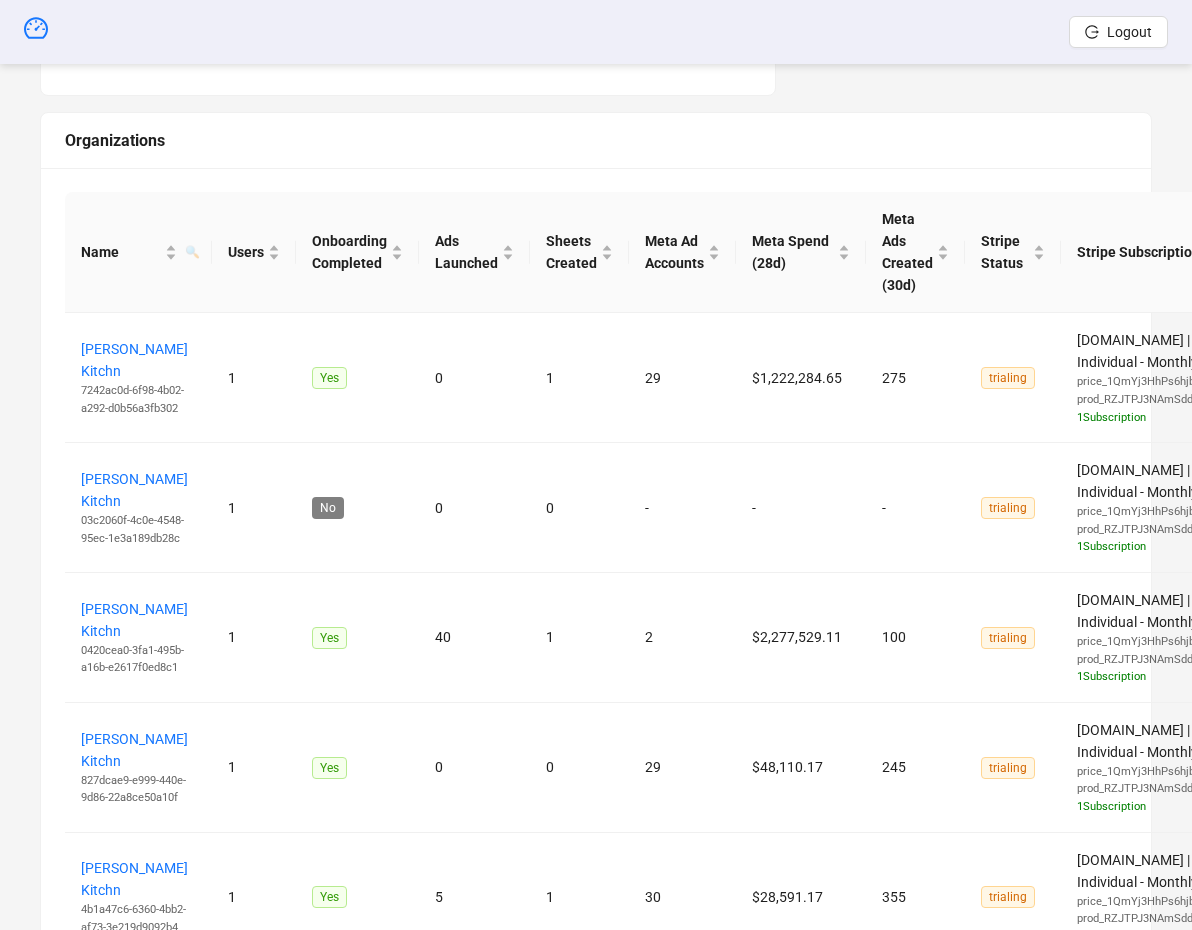 click on "Name 🔍 Users Onboarding Completed Ads Launched Sheets Created Meta Ad Accounts Meta Spend (28d) Meta Ads Created (30d) Stripe Status Stripe Subscription Item Plan Created at [PERSON_NAME] Kitchn 7242ac0d-6f98-4b02-a292-d0b56a3fb302 1 Yes 0 1 29 $1,222,284.65 275 trialing [DOMAIN_NAME] | Launch | Individual - Monthly Billing price_1QmYj3HhPs6hjbjQglXTGOEa prod_RZJTPJ3NAmSddR 1  Subscription default [DATE] 16:48 [PERSON_NAME] Kitchn 03c2060f-4c0e-4548-95ec-1e3a189db28c 1 No 0 0 - - - trialing [DOMAIN_NAME] | Launch | Individual - Monthly Billing price_1QmYj3HhPs6hjbjQglXTGOEa prod_RZJTPJ3NAmSddR 1  Subscription default [DATE] 10:43 [PERSON_NAME] Kitchn 0420cea0-3fa1-495b-a16b-e2617f0ed8c1 1 Yes 40 1 2 $2,277,529.11 100 trialing [DOMAIN_NAME] | Launch | Individual - Monthly Billing price_1QmYj3HhPs6hjbjQglXTGOEa prod_RZJTPJ3NAmSddR 1  Subscription default [DATE] 05:54 [PERSON_NAME] Kitchn 827dcae9-e999-440e-9d86-22a8ce50a10f 1 Yes 0 0 29 $48,110.17 245 trialing price_1QmYj3HhPs6hjbjQglXTGOEa 1 1 Yes" at bounding box center [596, 6793] 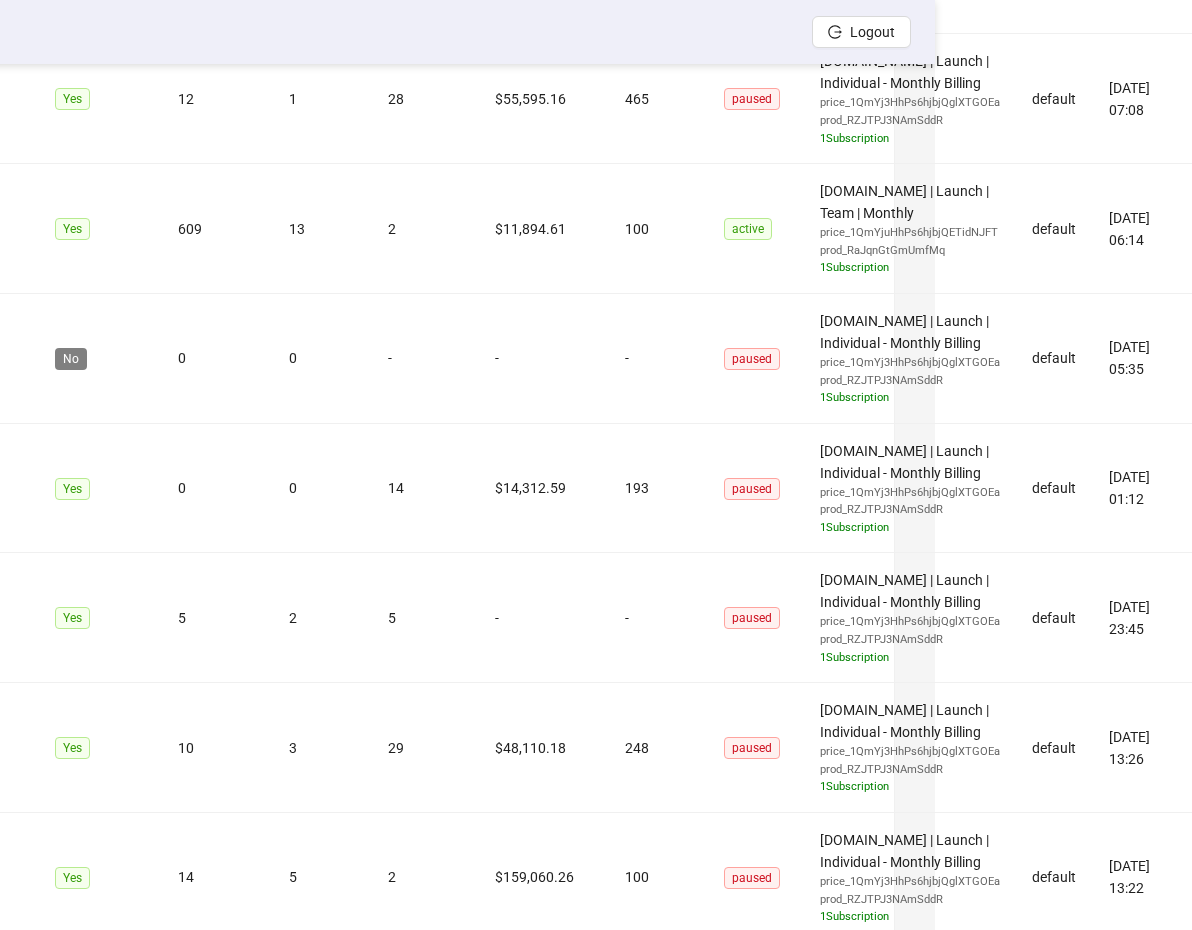 scroll, scrollTop: 13188, scrollLeft: 317, axis: both 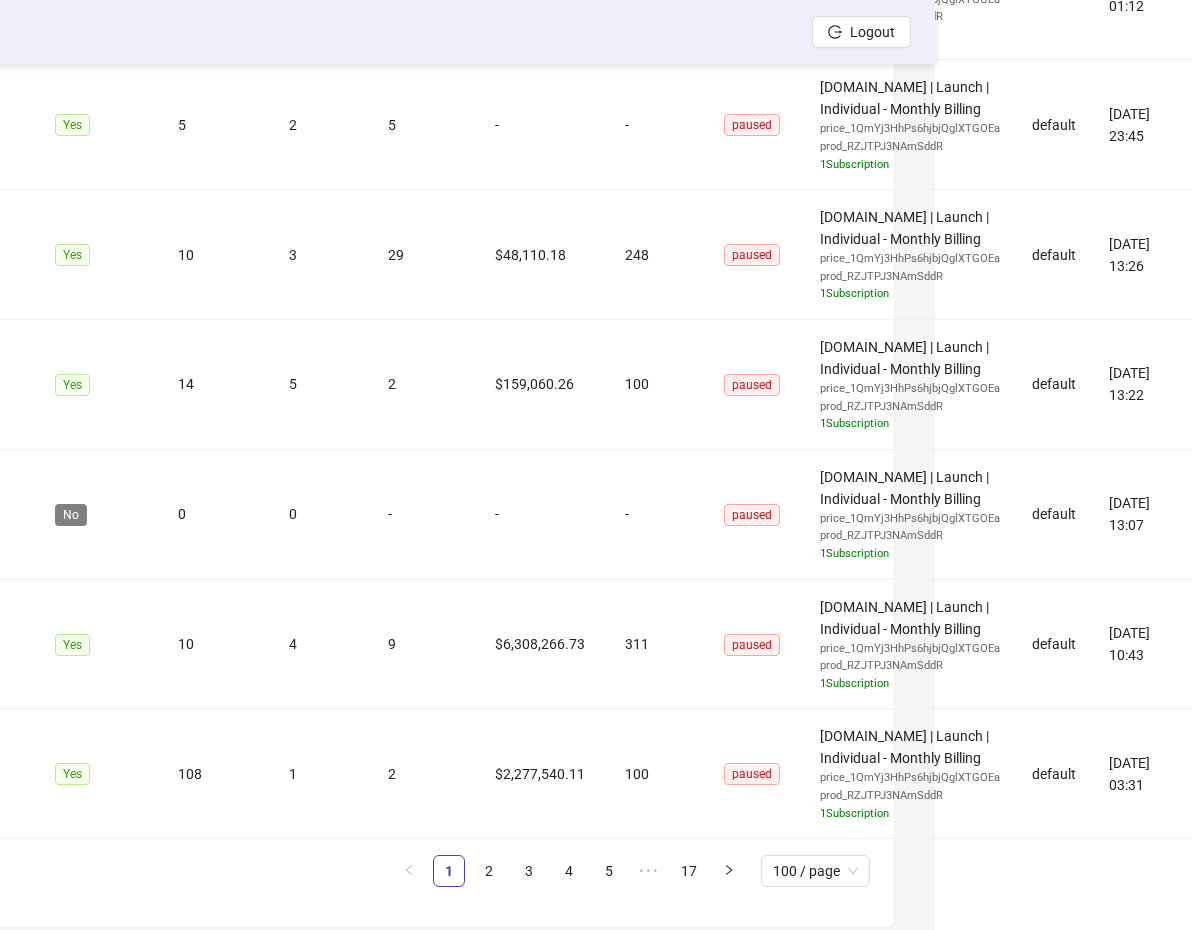 click on "Logout Sales Dashboard New [DATE] 5   -37% from previous day This Week 37   -36% from previous week Last Week 58   +2% from previous week Last Month 222   -25% from previous month Organization Growth New organizations over time Last 30 days 15 15 10 10 5 5 0 0 6/1 6/1 6/5 6/5 6/9 6/9 6/13 6/13 6/17 6/17 6/21 6/21 6/25 6/25 6/29 6/29 Overview Organization metrics by time period [DATE] This Week Last Week Last Month Last 3 Months 3 3 2 2 1 1 0 0 00:00 00:00 04:00 04:00 08:00 08:00 12:00 12:00 16:00 16:00 20:00 20:00 Organizations Name 🔍 Users Onboarding Completed Ads Launched Sheets Created Meta Ad Accounts Meta Spend (28d) Meta Ads Created (30d) Stripe Status Stripe Subscription Item Plan Created at [PERSON_NAME] Kitchn 7242ac0d-6f98-4b02-a292-d0b56a3fb302 1 Yes 0 1 29 $1,222,284.65 275 trialing [DOMAIN_NAME] | Launch | Individual - Monthly Billing price_1QmYj3HhPs6hjbjQglXTGOEa prod_RZJTPJ3NAmSddR 1  Subscription default [DATE] 16:48 [PERSON_NAME] Kitchn 03c2060f-4c0e-4548-95ec-1e3a189db28c 1 No 0 0 - - - 1" at bounding box center [339, -12723] 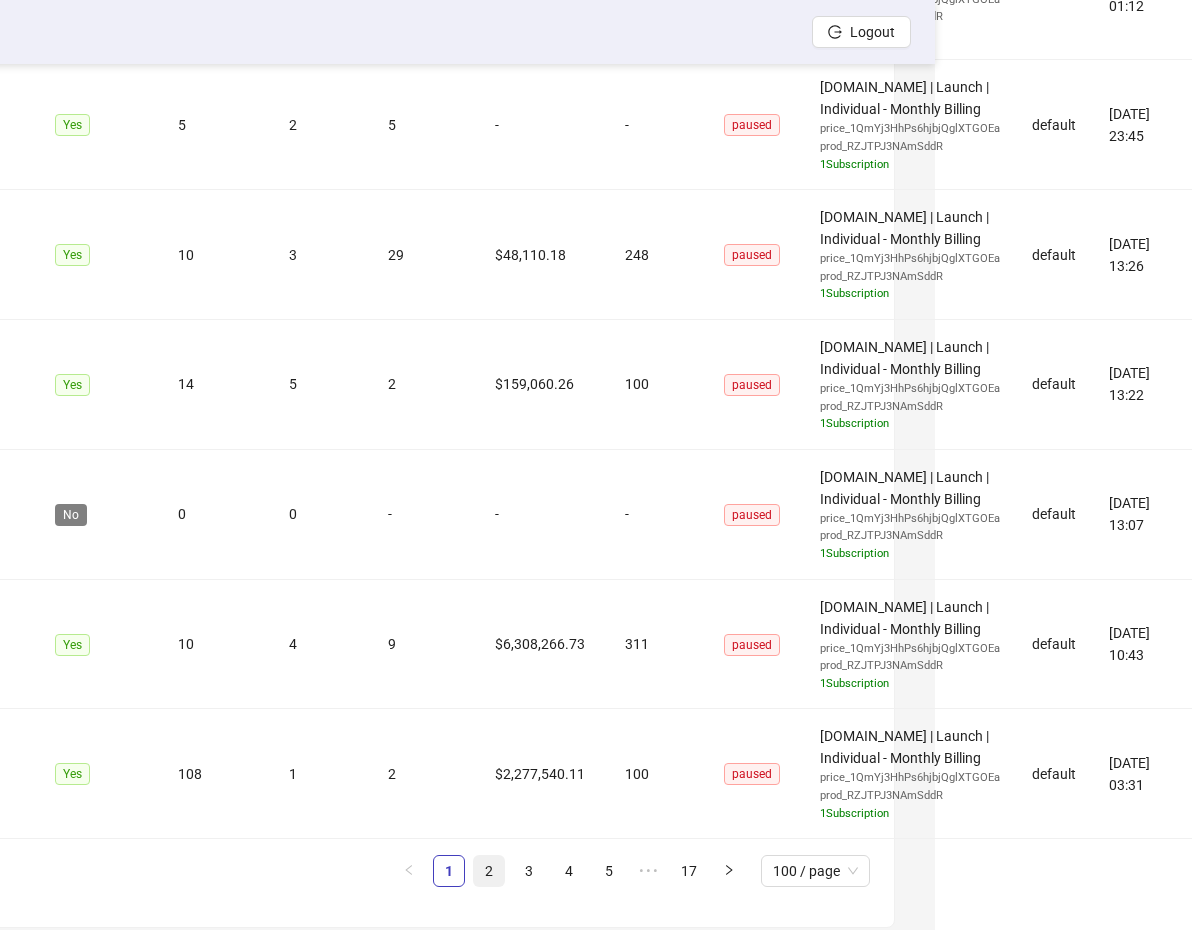 click on "2" at bounding box center (489, 871) 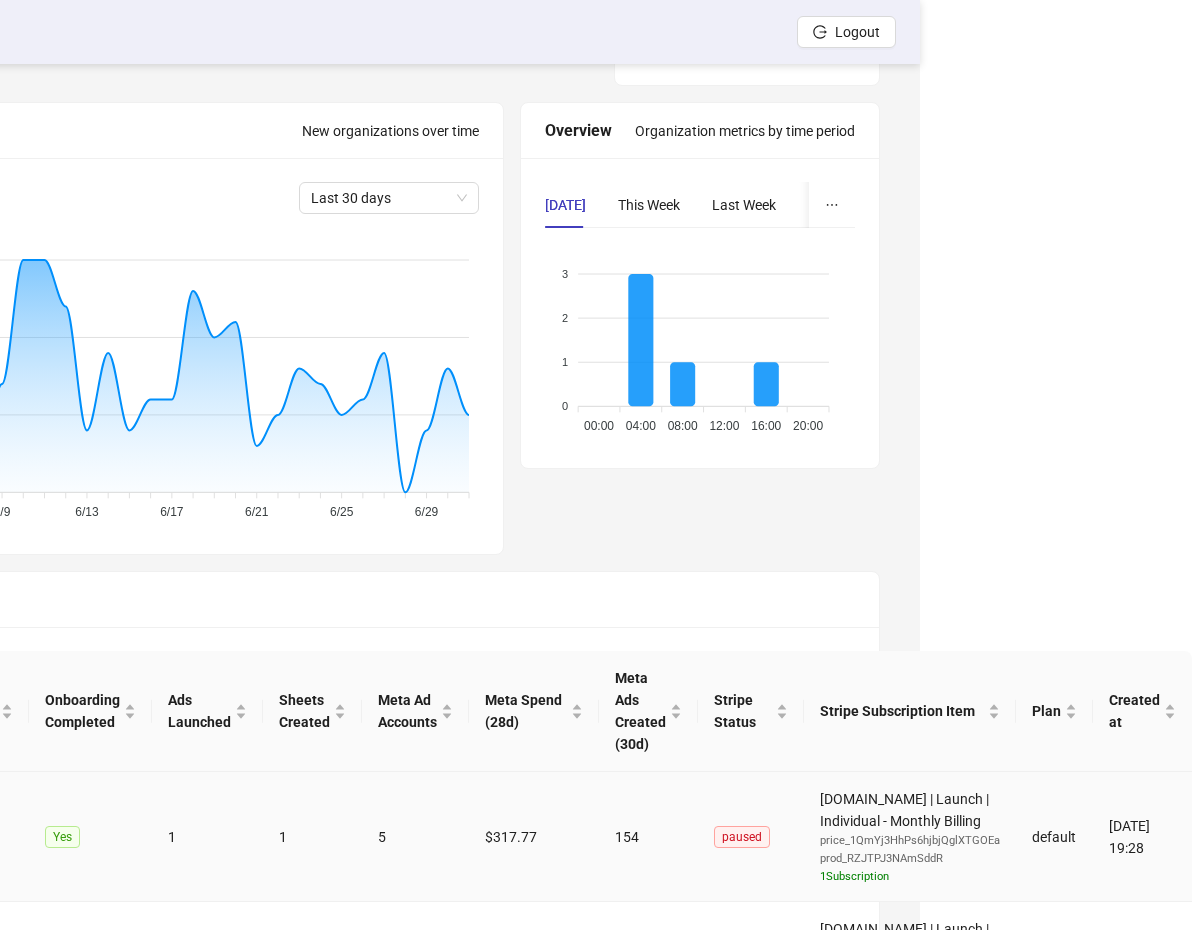 scroll, scrollTop: 237, scrollLeft: 0, axis: vertical 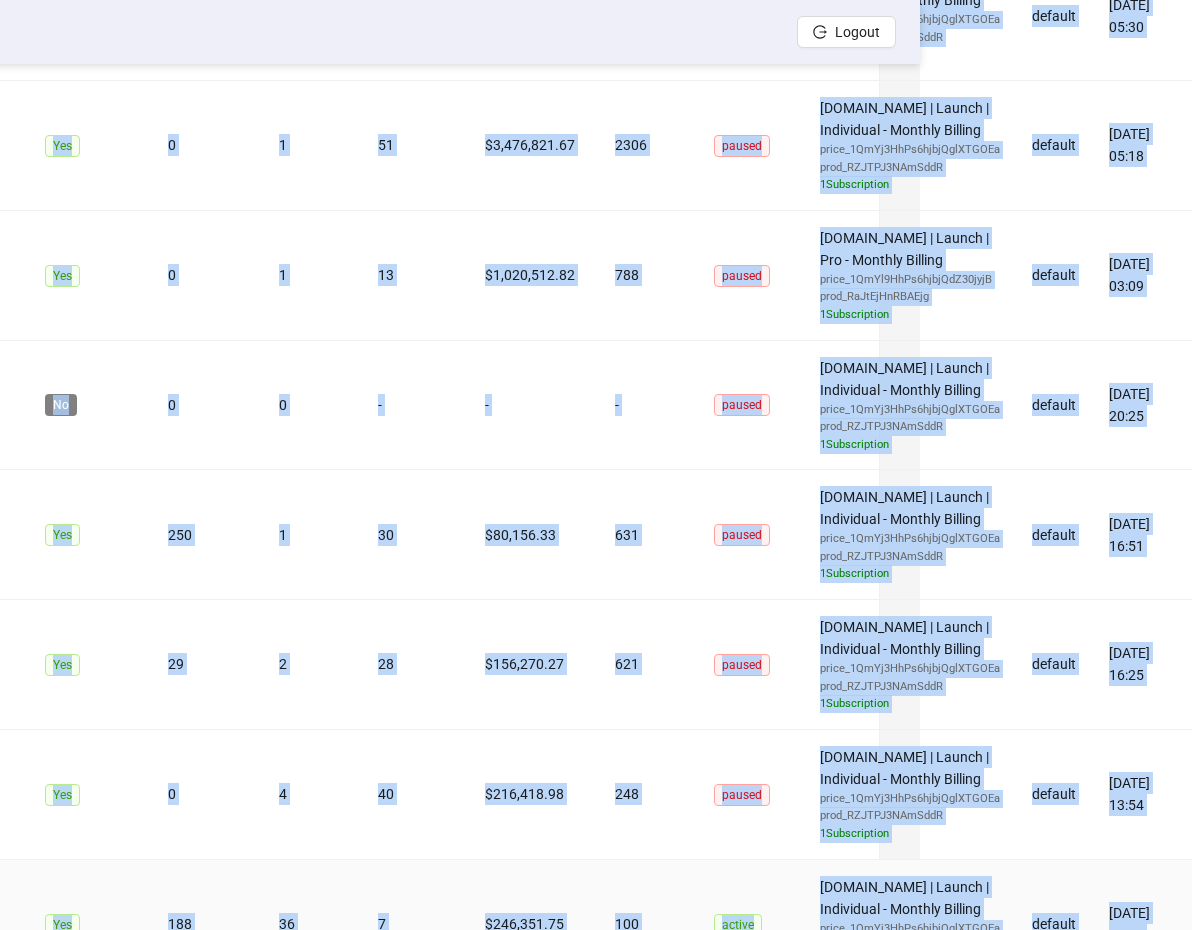 drag, startPoint x: 56, startPoint y: 647, endPoint x: 1177, endPoint y: 752, distance: 1125.9067 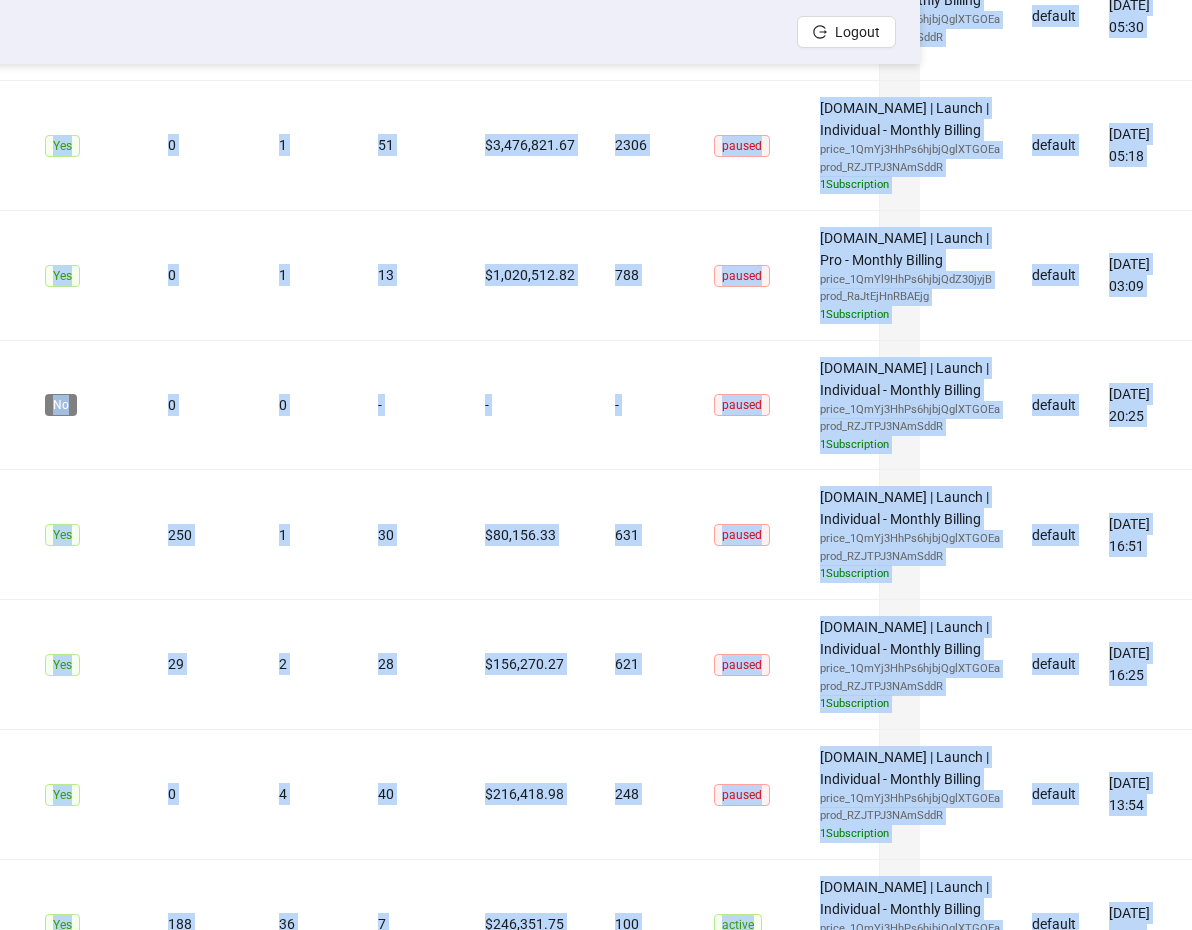 click on "3" at bounding box center (514, 1021) 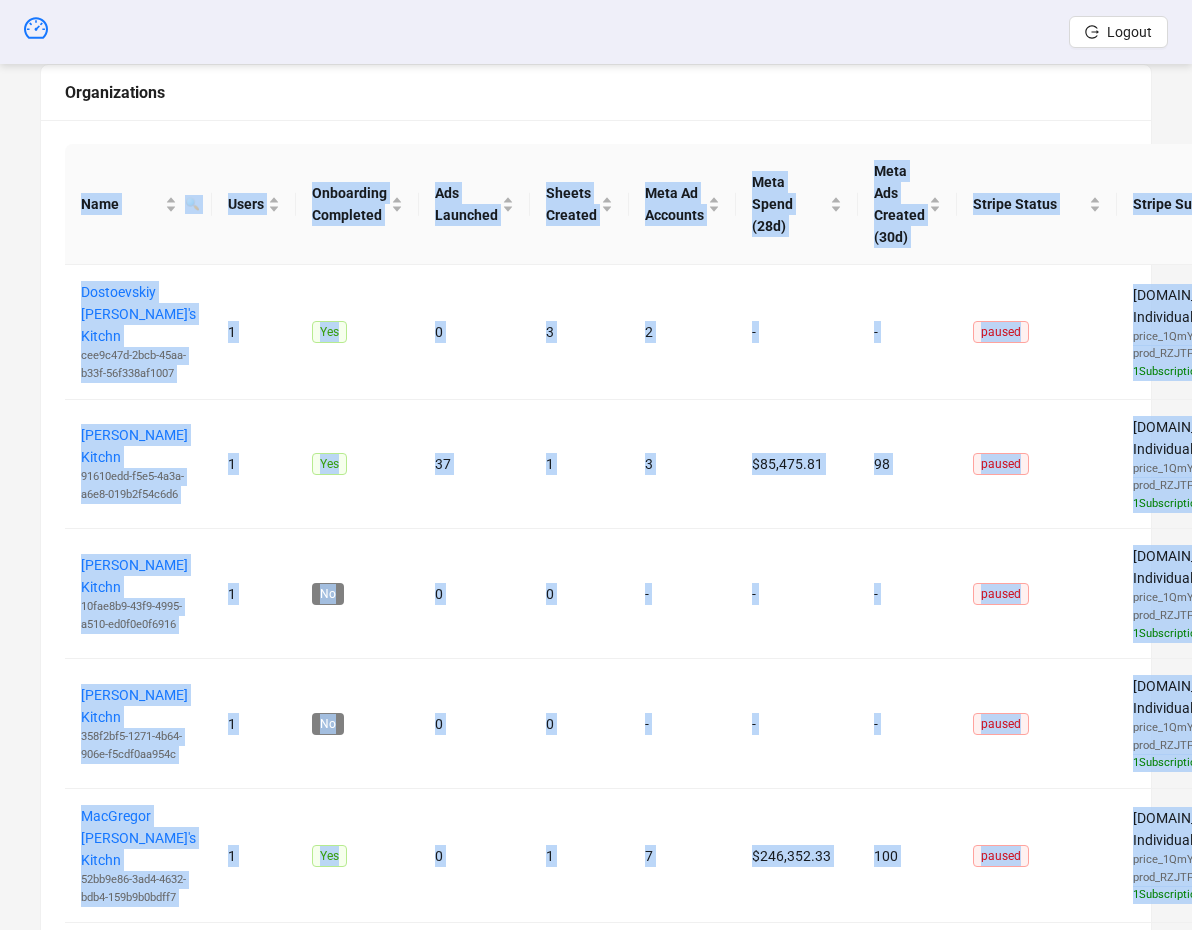 scroll, scrollTop: 622, scrollLeft: 0, axis: vertical 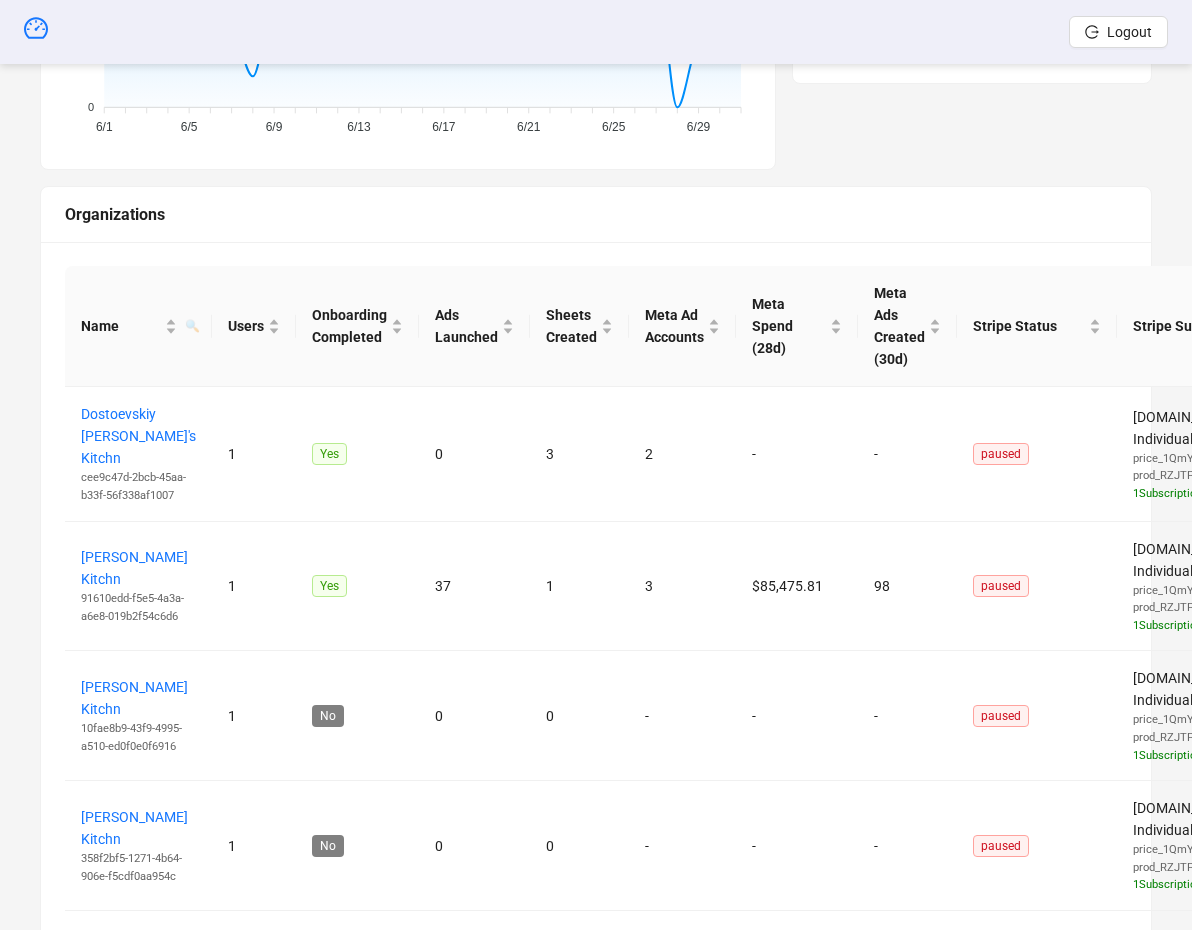 click on "Sales Dashboard New [DATE] 5   -37% from previous day This Week 37   -36% from previous week Last Week 58   +2% from previous week Last Month 222   -25% from previous month Organization Growth New organizations over time Last 30 days 15 15 10 10 5 5 0 0 6/1 6/1 6/5 6/5 6/9 6/9 6/13 6/13 6/17 6/17 6/21 6/21 6/25 6/25 6/29 6/29 Overview Organization metrics by time period [DATE] This Week Last Week Last Month Last 3 Months 3 3 2 2 1 1 0 0 00:00 00:00 04:00 04:00 08:00 08:00 12:00 12:00 16:00 16:00 20:00 20:00 Organizations Name 🔍 Users Onboarding Completed Ads Launched Sheets Created Meta Ad Accounts Meta Spend (28d) Meta Ads Created (30d) Stripe Status Stripe Subscription Item Plan Created at Dostoevskiy [PERSON_NAME]'s Kitchn cee9c47d-2bcb-45aa-b33f-56f338af1007 1 Yes 0 3 2 - - paused [DOMAIN_NAME] | Launch | Individual - Monthly Billing price_1QmYj3HhPs6hjbjQglXTGOEa prod_RZJTPJ3NAmSddR 1  Subscription default [DATE] 10:29 [PERSON_NAME] Kitchn 91610edd-f5e5-4a3a-a6e8-019b2f54c6d6 1 Yes 37 1 3 $85,475.81 98 paused" at bounding box center [596, 6485] 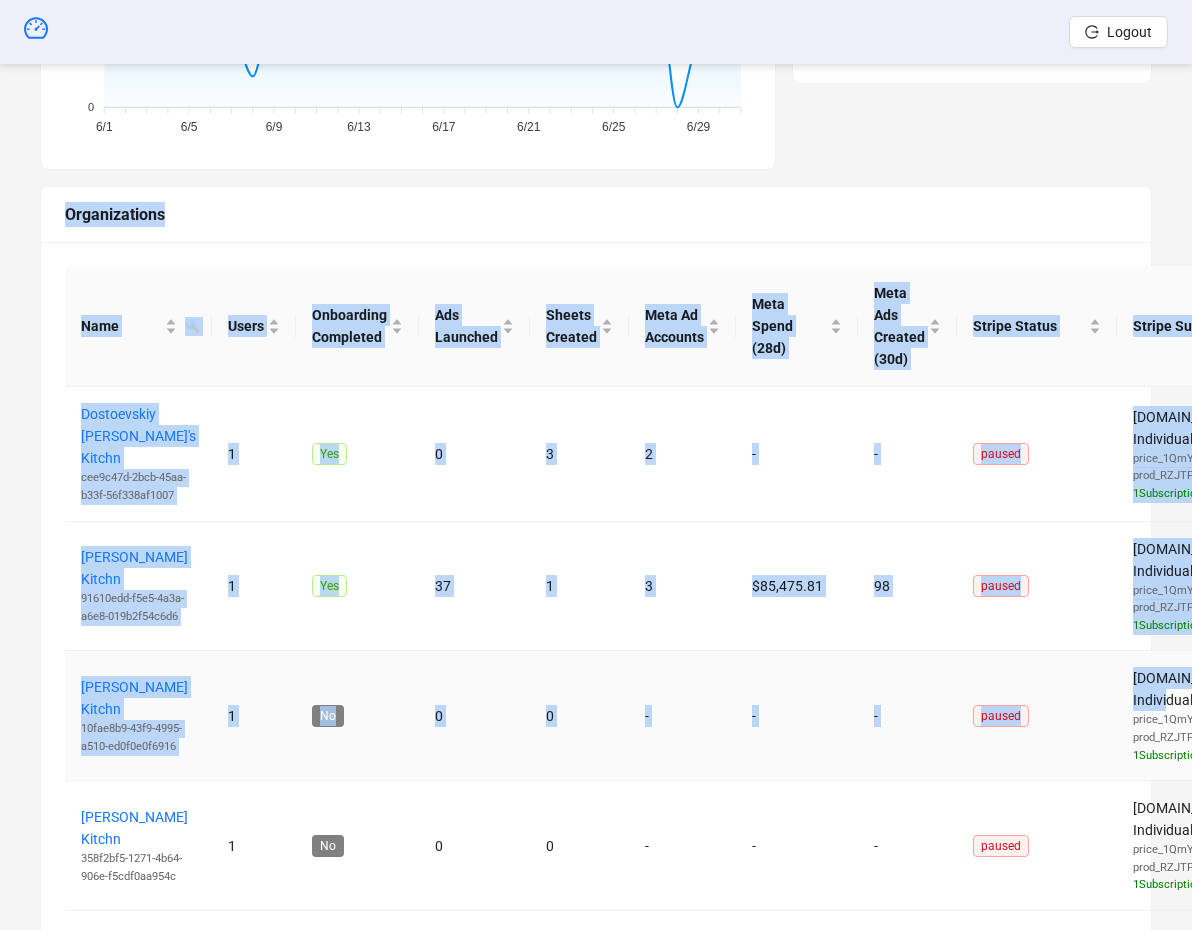 drag, startPoint x: 30, startPoint y: 181, endPoint x: 1138, endPoint y: 730, distance: 1236.5537 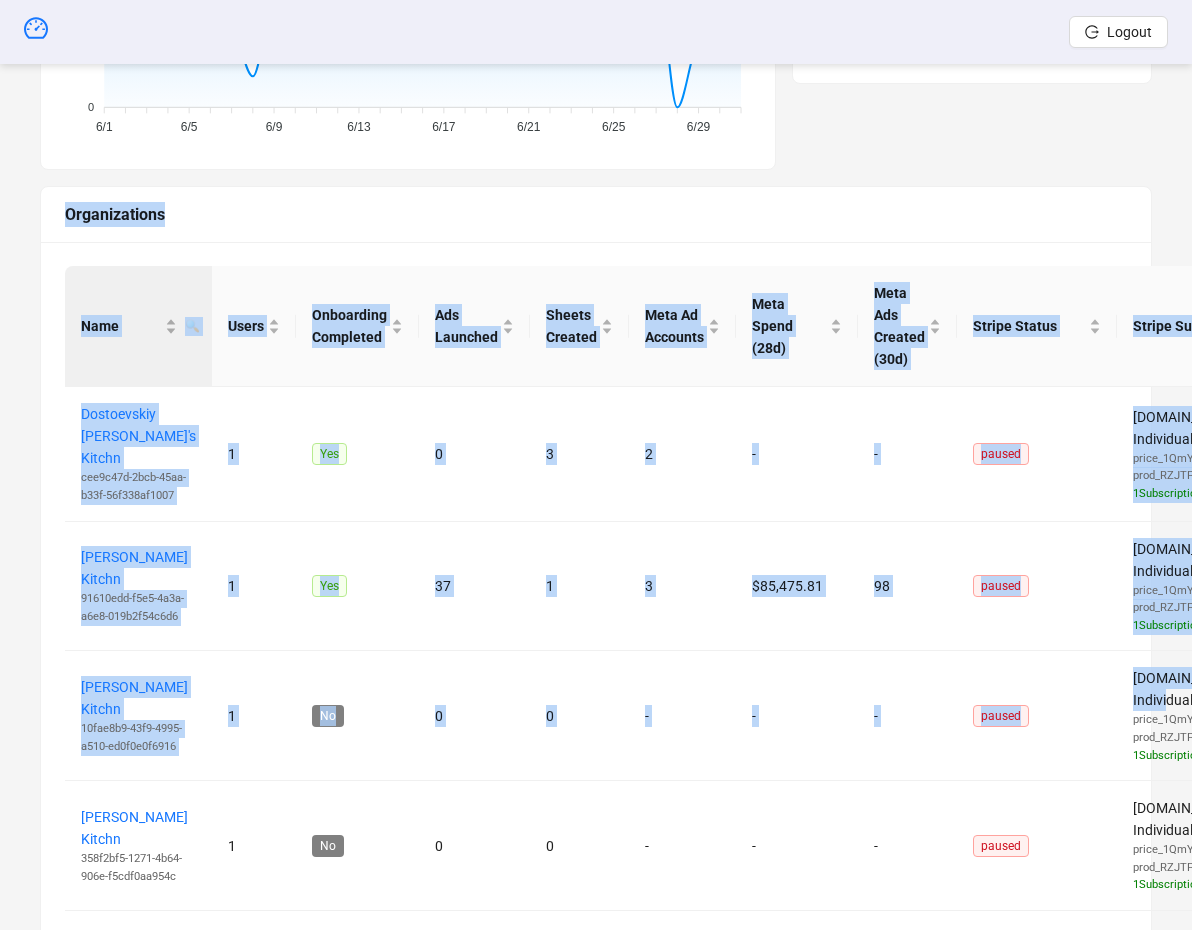 drag, startPoint x: 518, startPoint y: 237, endPoint x: 123, endPoint y: 296, distance: 399.38202 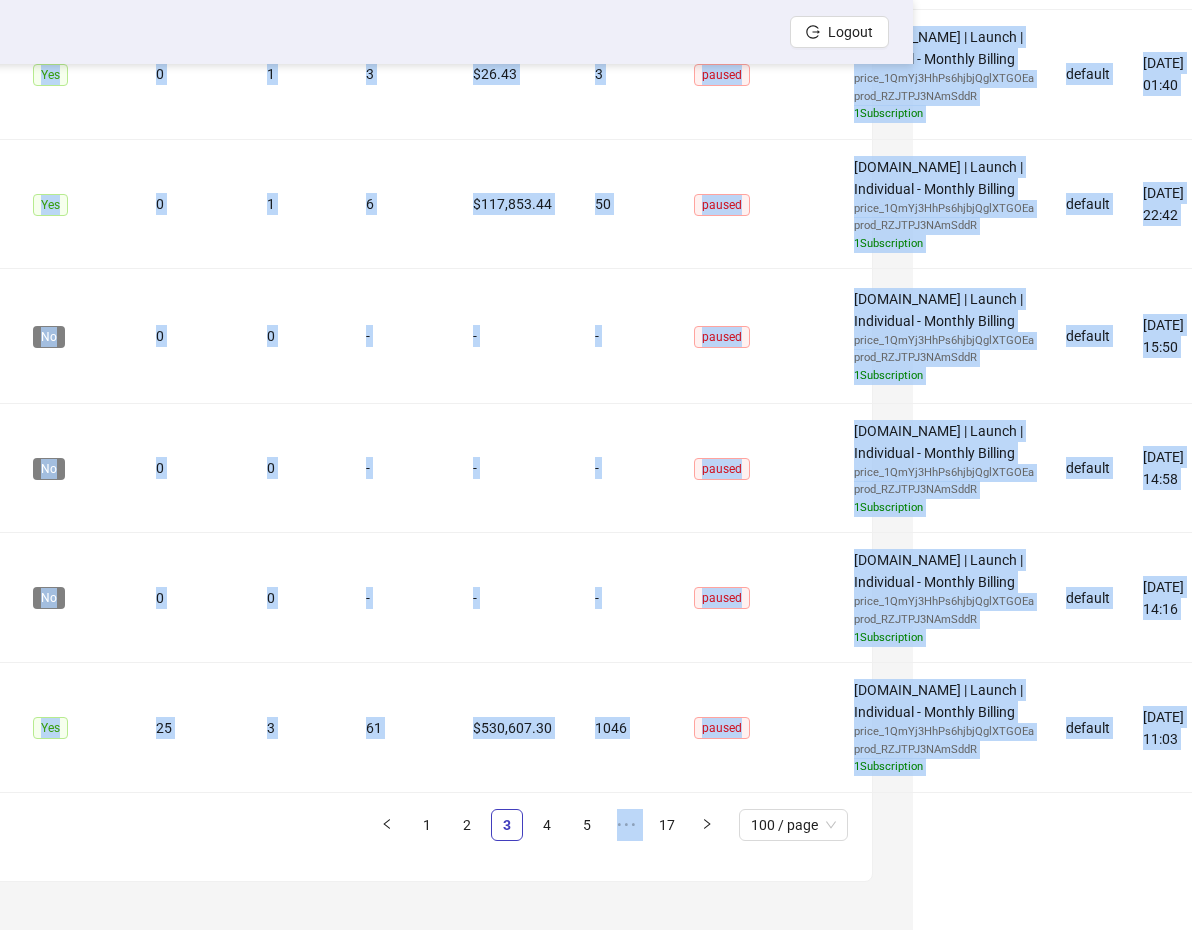 scroll, scrollTop: 14253, scrollLeft: 279, axis: both 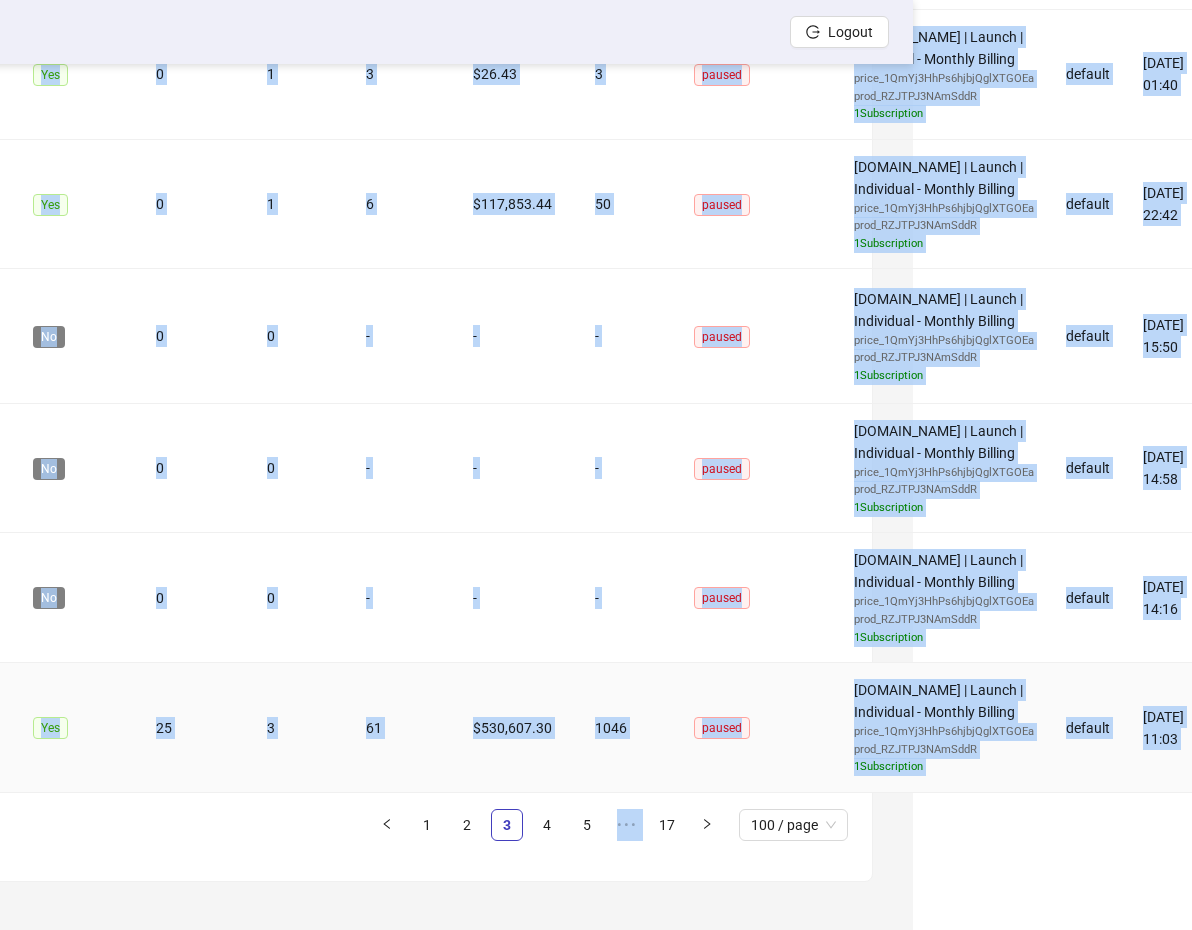 drag, startPoint x: 50, startPoint y: 304, endPoint x: 1171, endPoint y: 739, distance: 1202.4417 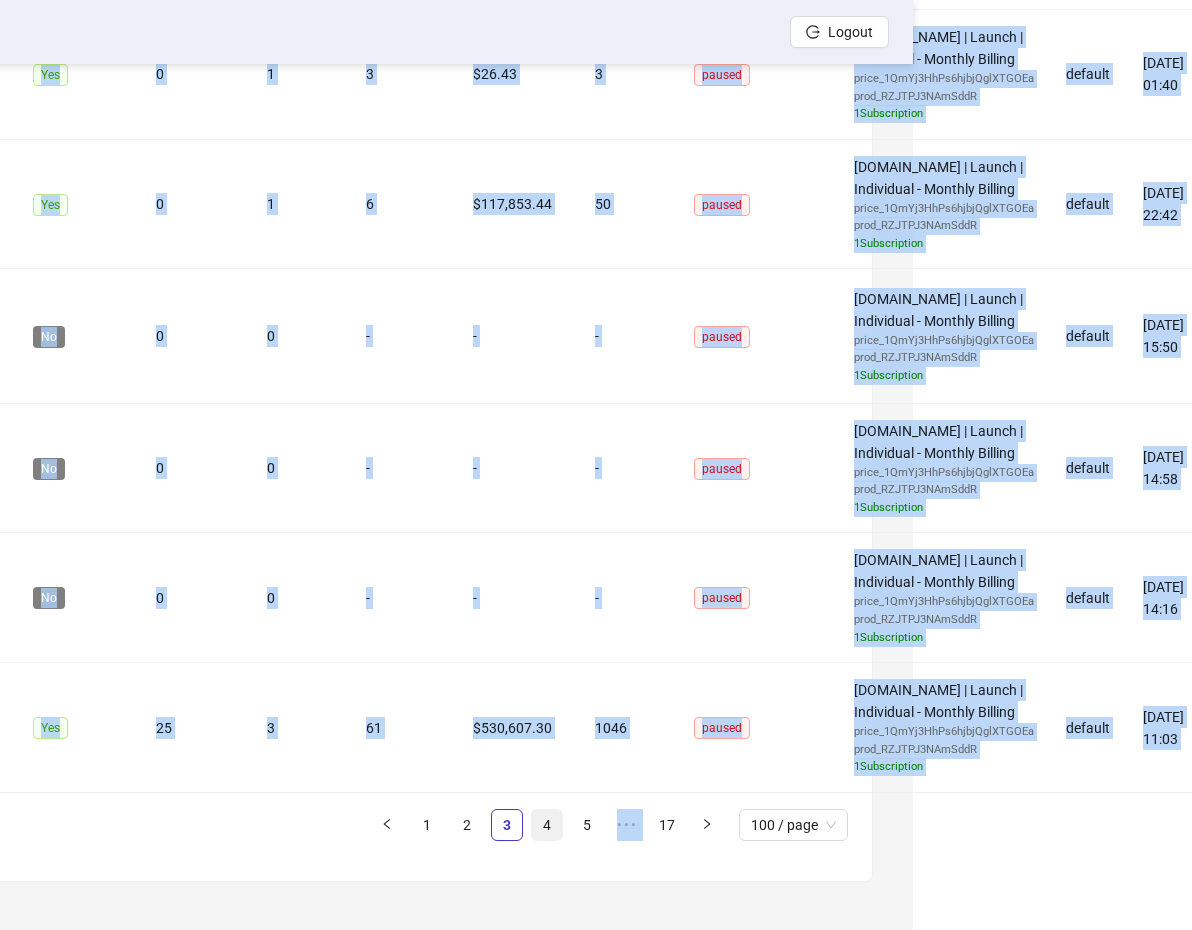 click on "4" at bounding box center [547, 825] 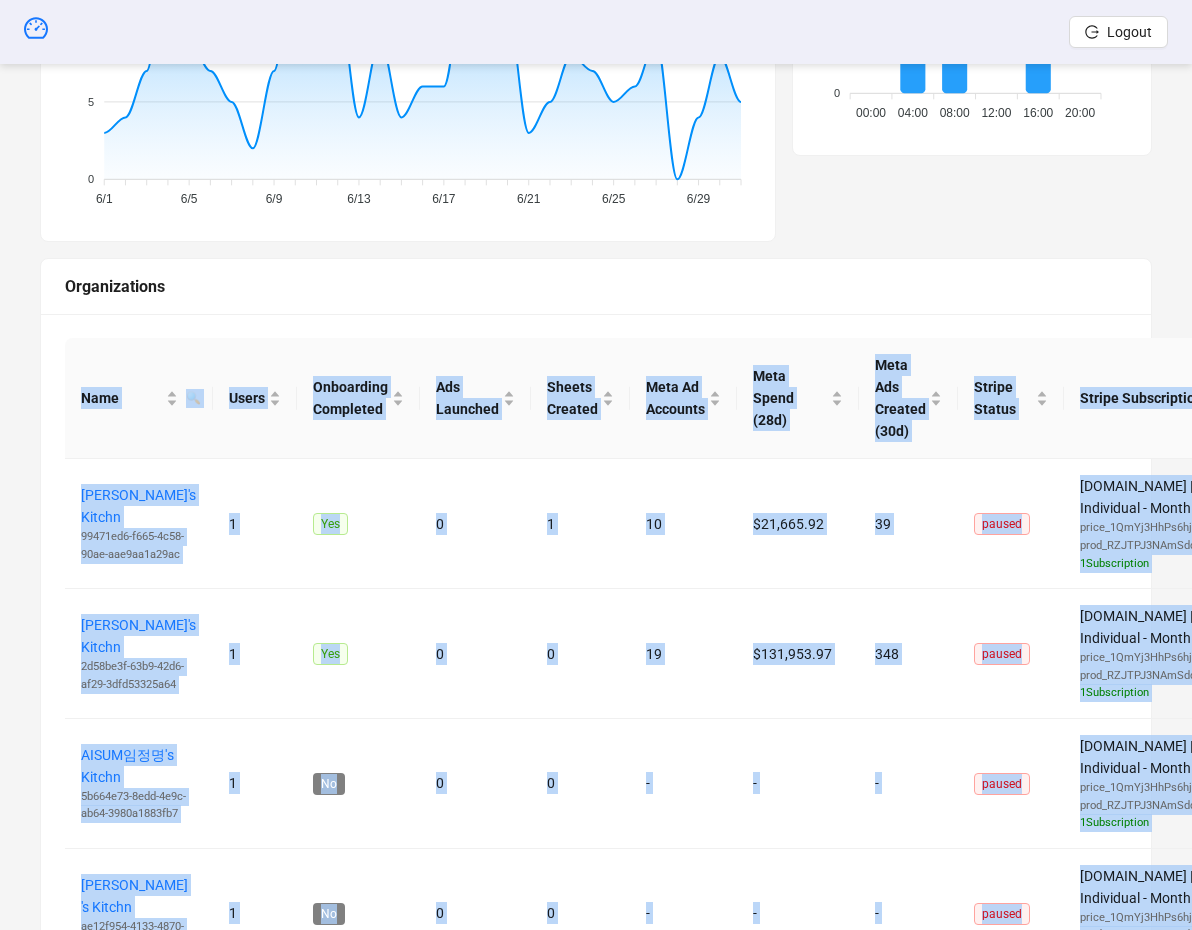 scroll, scrollTop: 755, scrollLeft: 0, axis: vertical 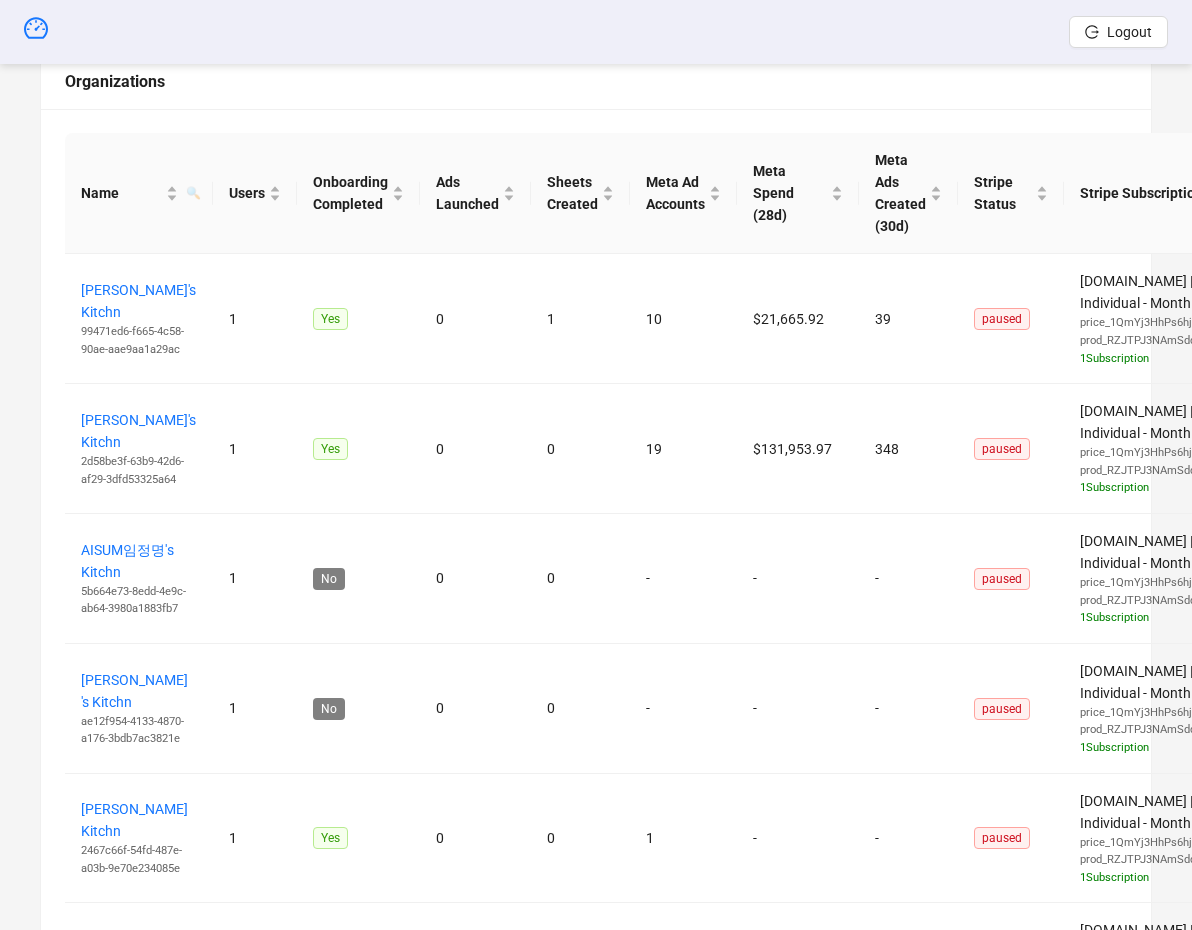 click on "Name 🔍 Users Onboarding Completed Ads Launched Sheets Created Meta Ad Accounts Meta Spend (28d) Meta Ads Created (30d) Stripe Status Stripe Subscription Item Plan Created at [PERSON_NAME]'s Kitchn 99471ed6-f665-4c58-90ae-aae9aa1a29ac 1 Yes 0 1 10 $21,665.92 39 paused [DOMAIN_NAME] | Launch | Individual - Monthly Billing price_1QmYj3HhPs6hjbjQglXTGOEa prod_RZJTPJ3NAmSddR 1  Subscription default [DATE] 10:43 [PERSON_NAME]'s Kitchn 2d58be3f-63b9-42d6-af29-3dfd53325a64 1 Yes 0 0 19 $131,953.97 348 paused [DOMAIN_NAME] | Launch | Individual - Monthly Billing price_1QmYj3HhPs6hjbjQglXTGOEa prod_RZJTPJ3NAmSddR 1  Subscription default [DATE] 08:52 AISUM임정명's Kitchn 5b664e73-8edd-4e9c-ab64-3980a1883fb7 1 No 0 0 - - - paused [DOMAIN_NAME] | Launch | Individual - Monthly Billing price_1QmYj3HhPs6hjbjQglXTGOEa prod_RZJTPJ3NAmSddR 1  Subscription default [DATE] 08:36 [PERSON_NAME] 's Kitchn ae12f954-4133-4870-a176-3bdb7ac3821e 1 No 0 0 - - - paused [DOMAIN_NAME] | Launch | Individual - Monthly Billing prod_RZJTPJ3NAmSddR" at bounding box center (596, 6703) 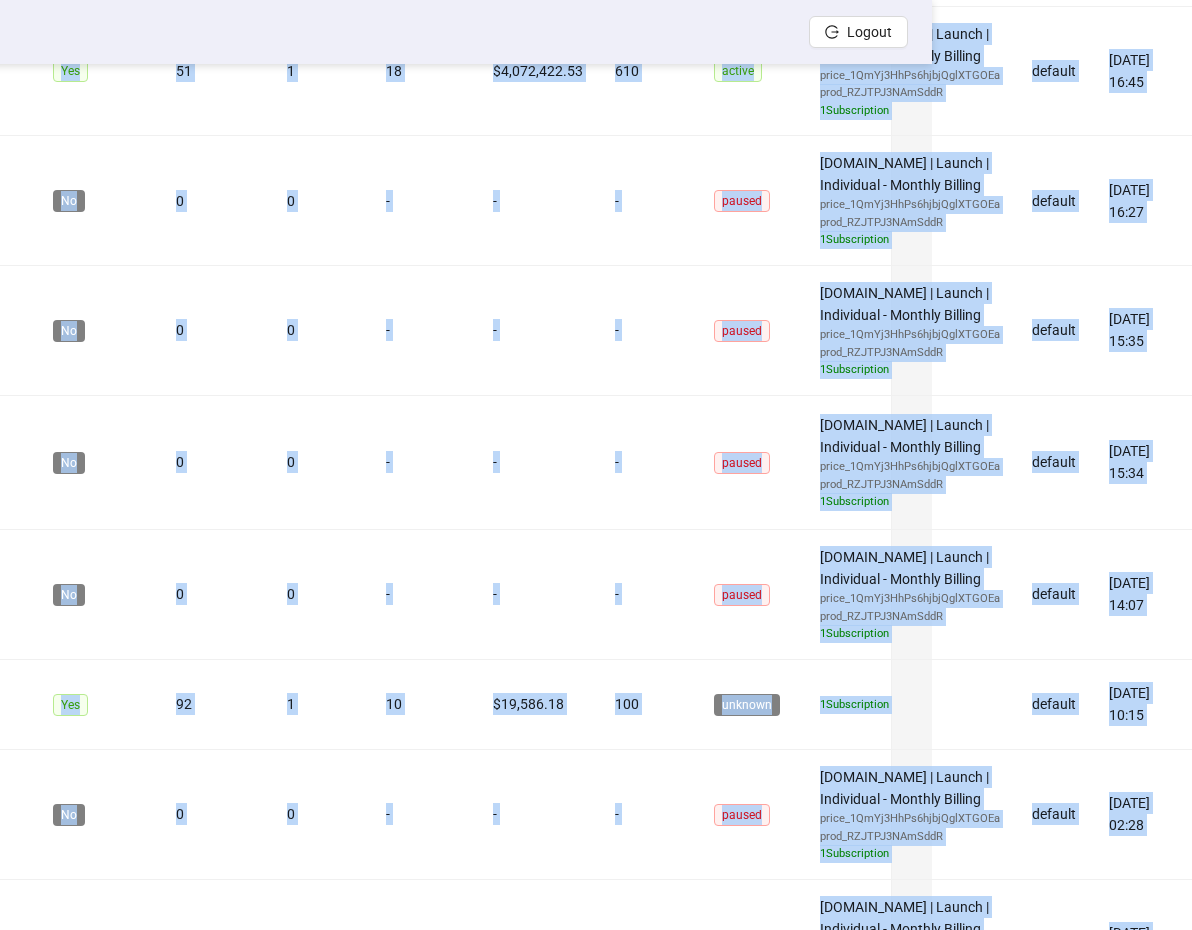 scroll, scrollTop: 13038, scrollLeft: 331, axis: both 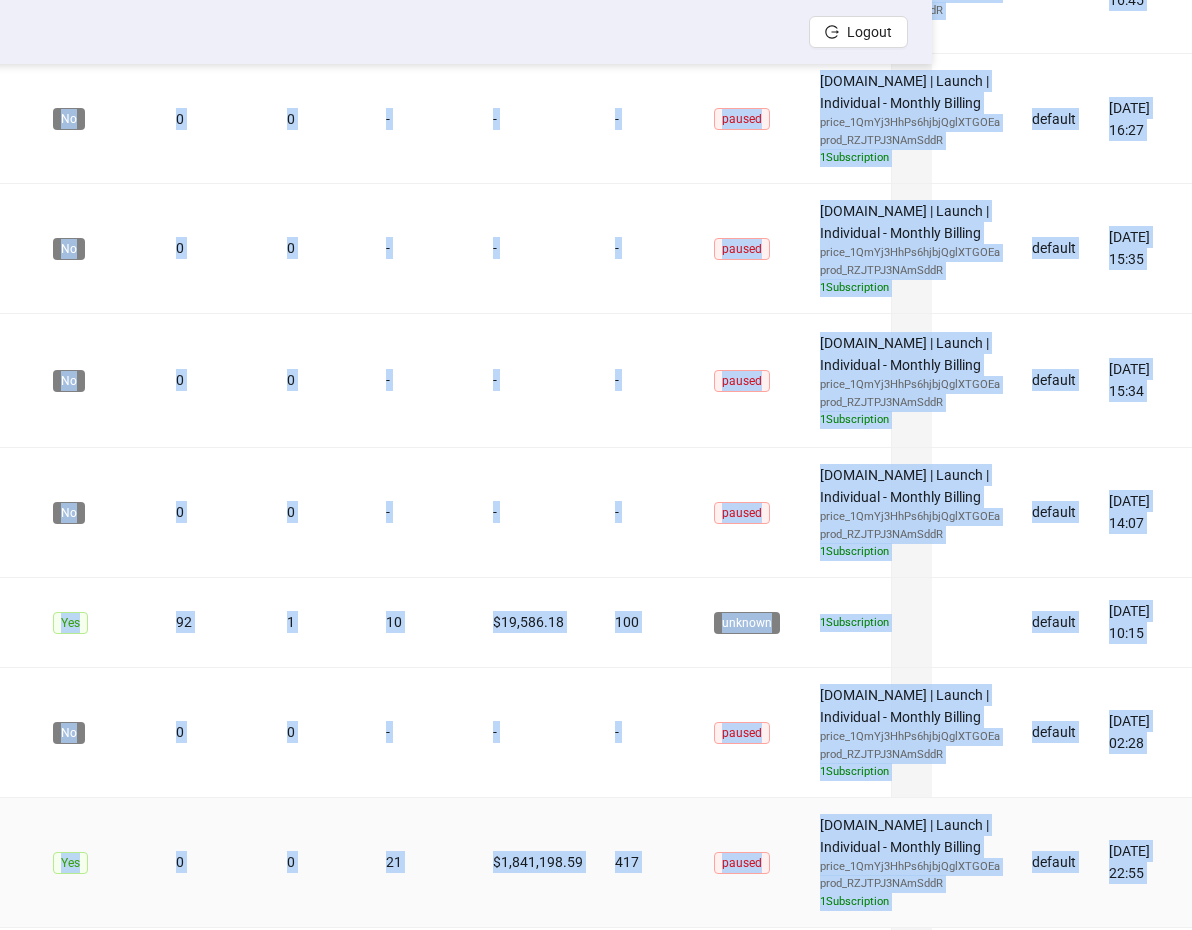 drag, startPoint x: 67, startPoint y: 190, endPoint x: 1170, endPoint y: 738, distance: 1231.6302 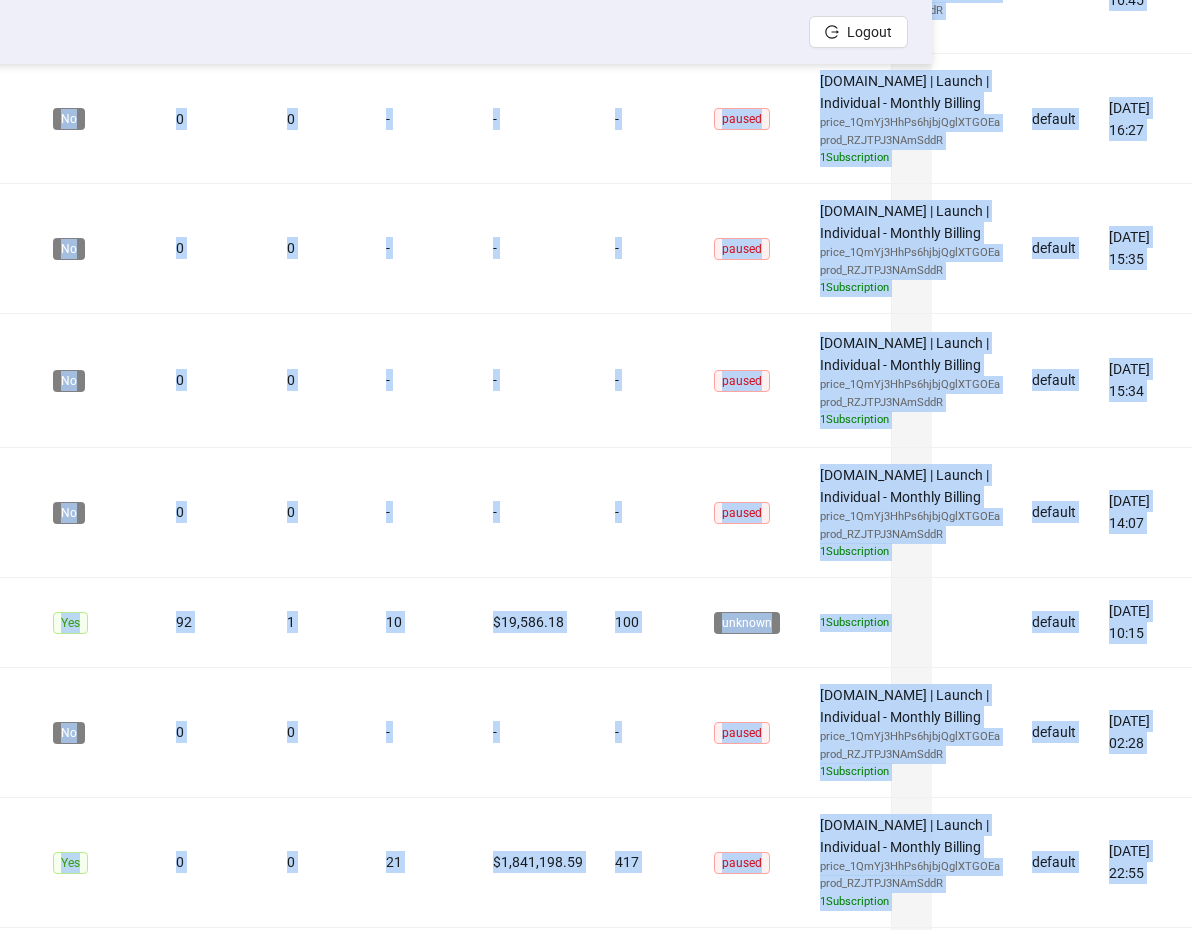 click on "5" at bounding box center [566, 960] 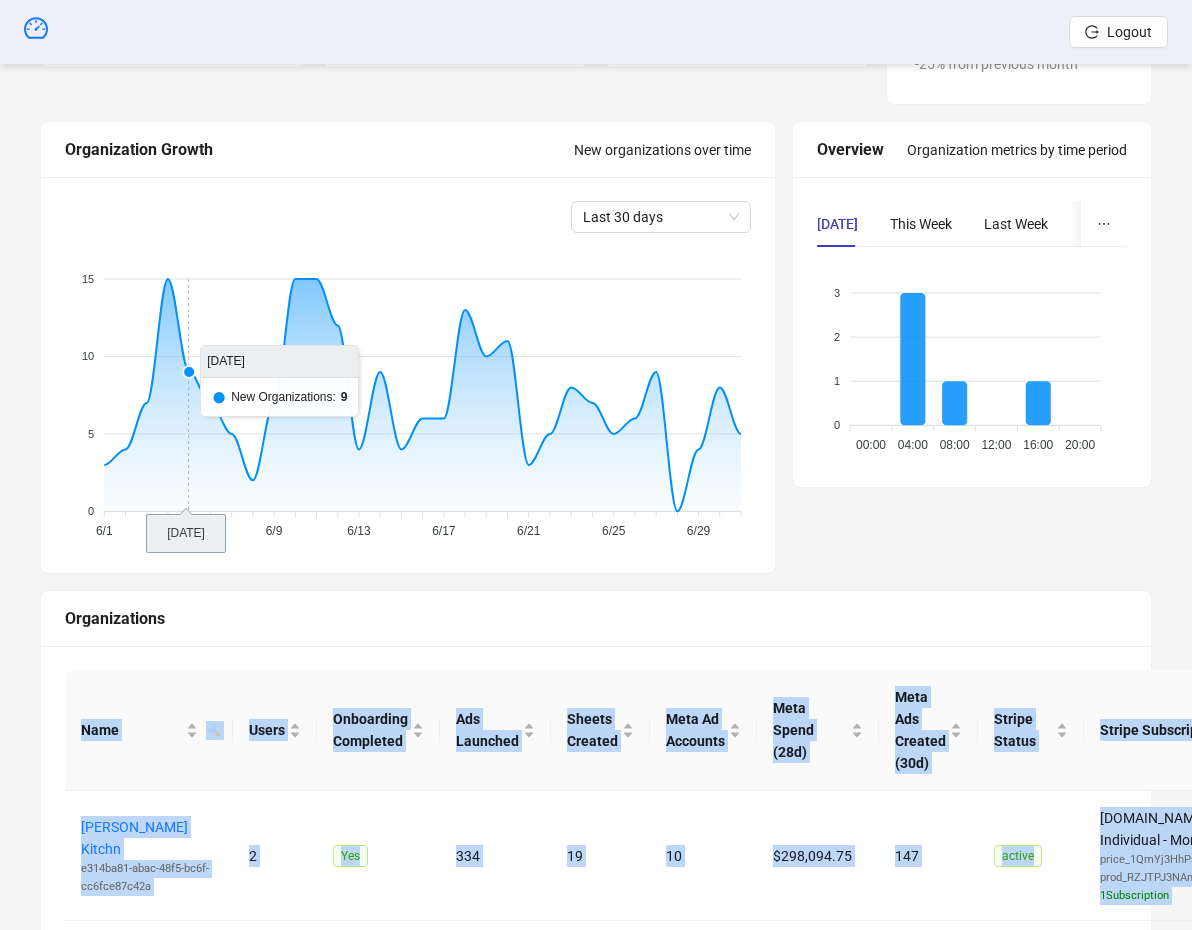 scroll, scrollTop: 233, scrollLeft: 0, axis: vertical 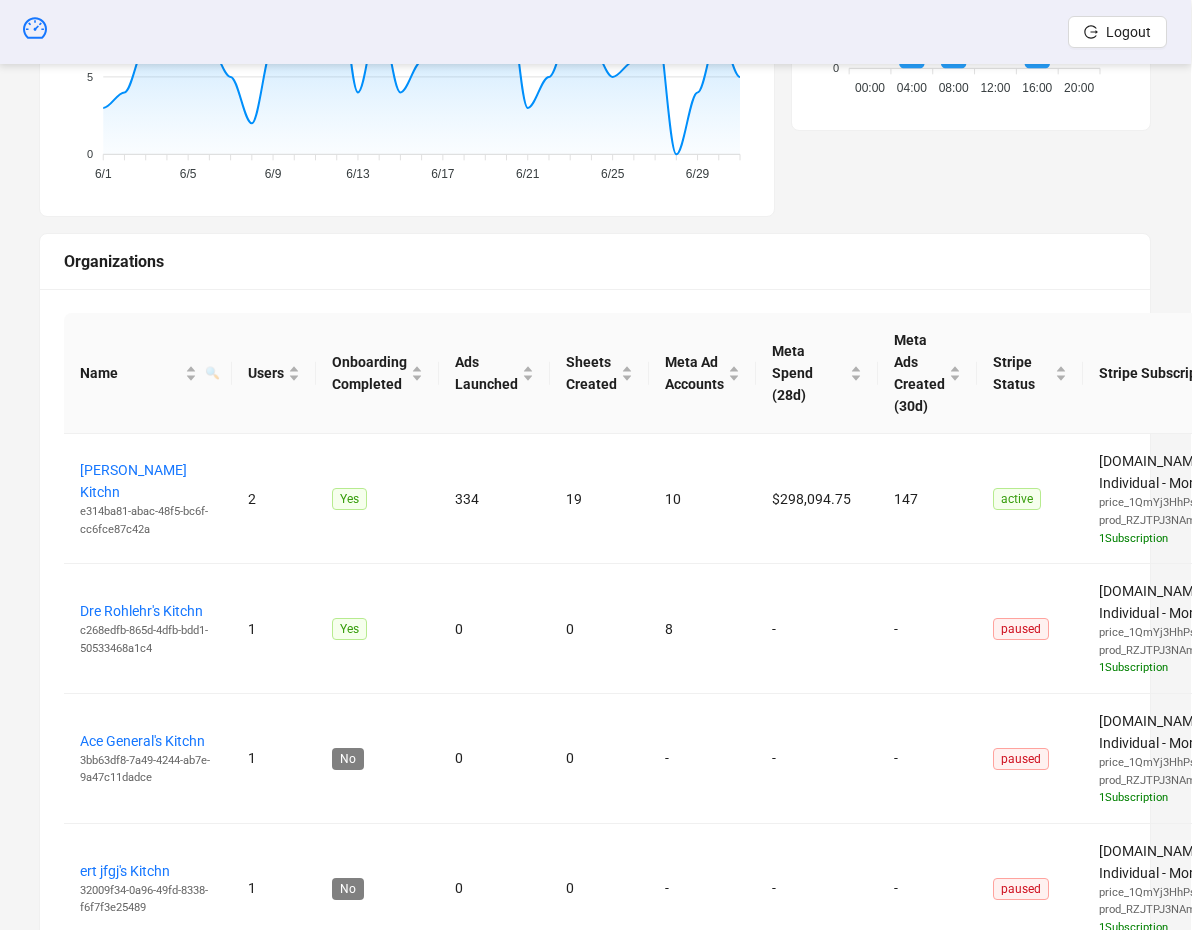 click on "Organizations" at bounding box center [595, 262] 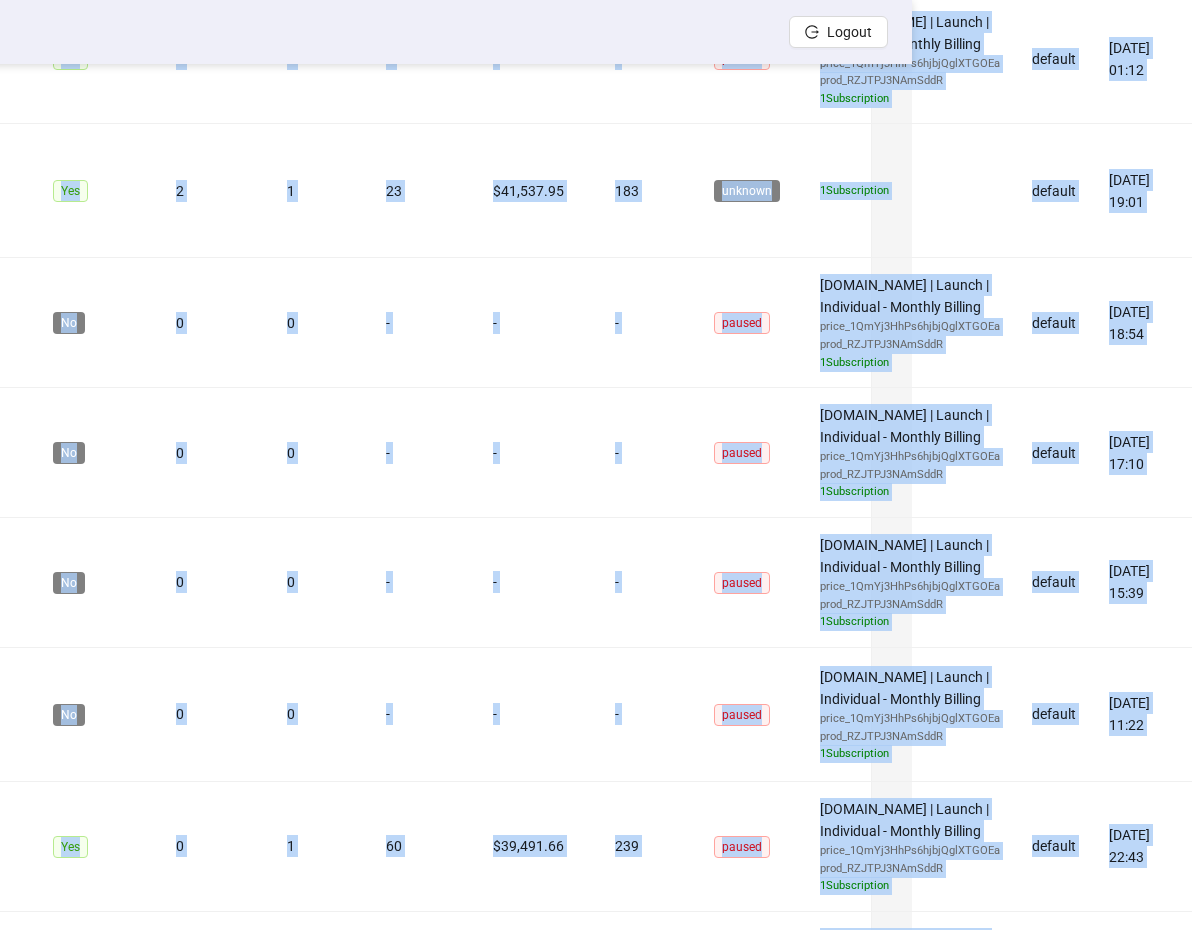 scroll, scrollTop: 12959, scrollLeft: 330, axis: both 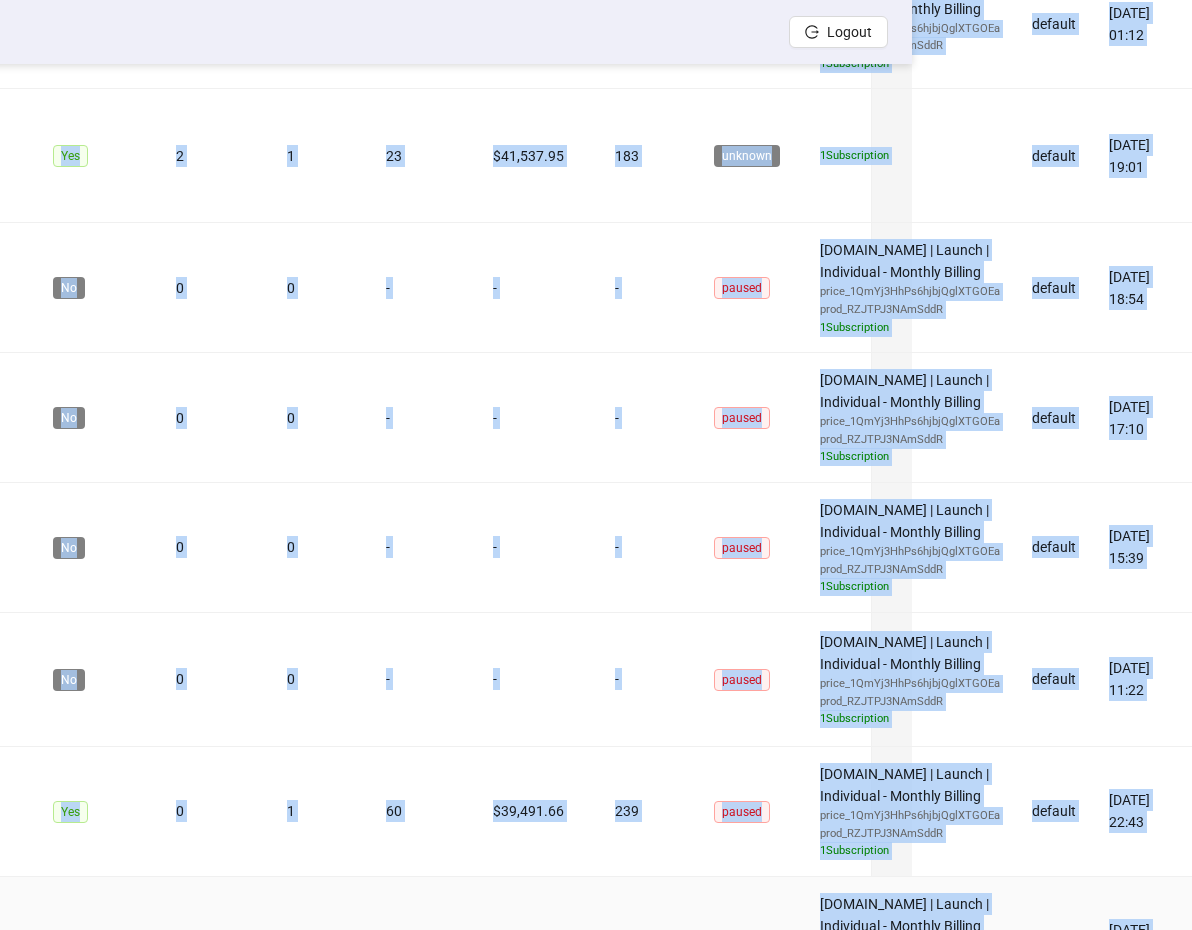 drag, startPoint x: 49, startPoint y: 353, endPoint x: 1177, endPoint y: 744, distance: 1193.8446 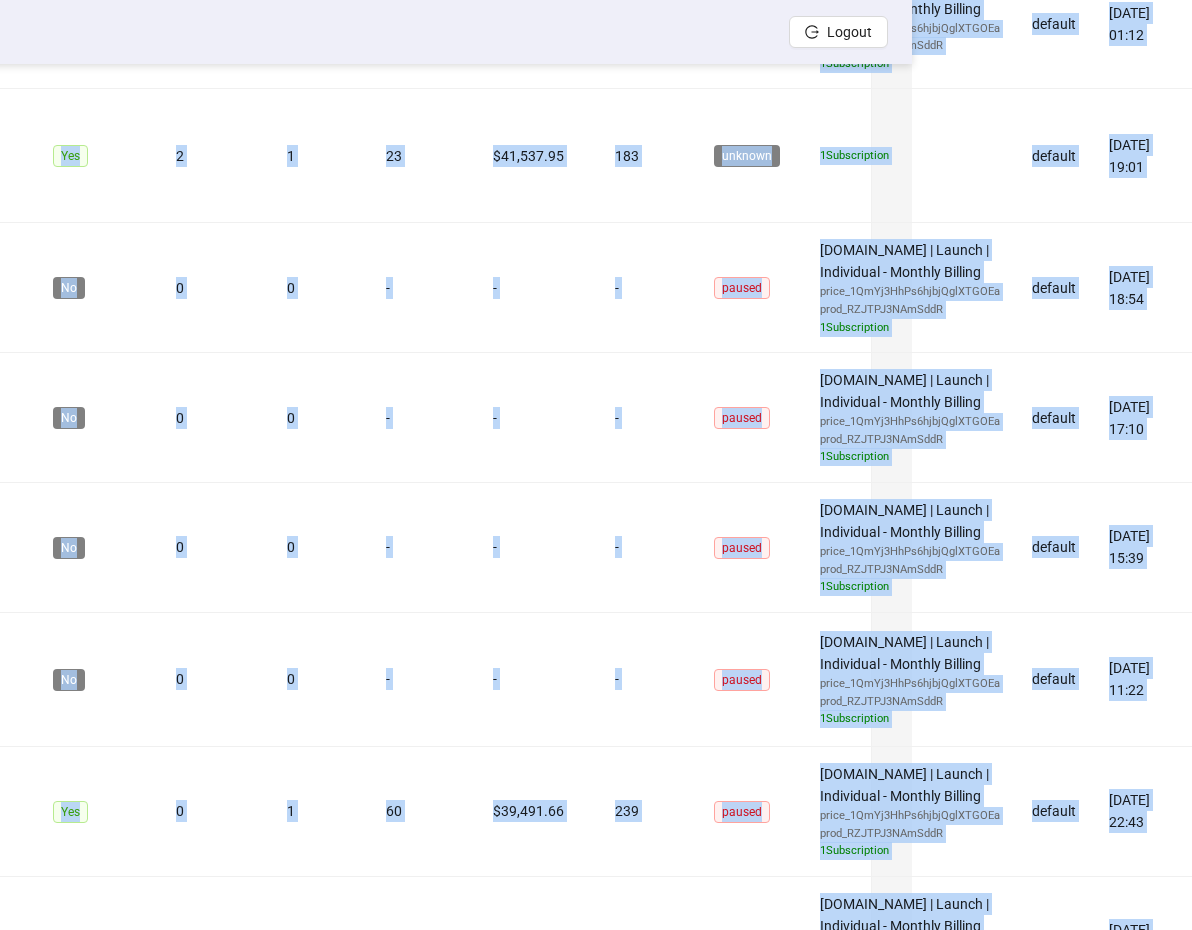 click on "6" at bounding box center [546, 1039] 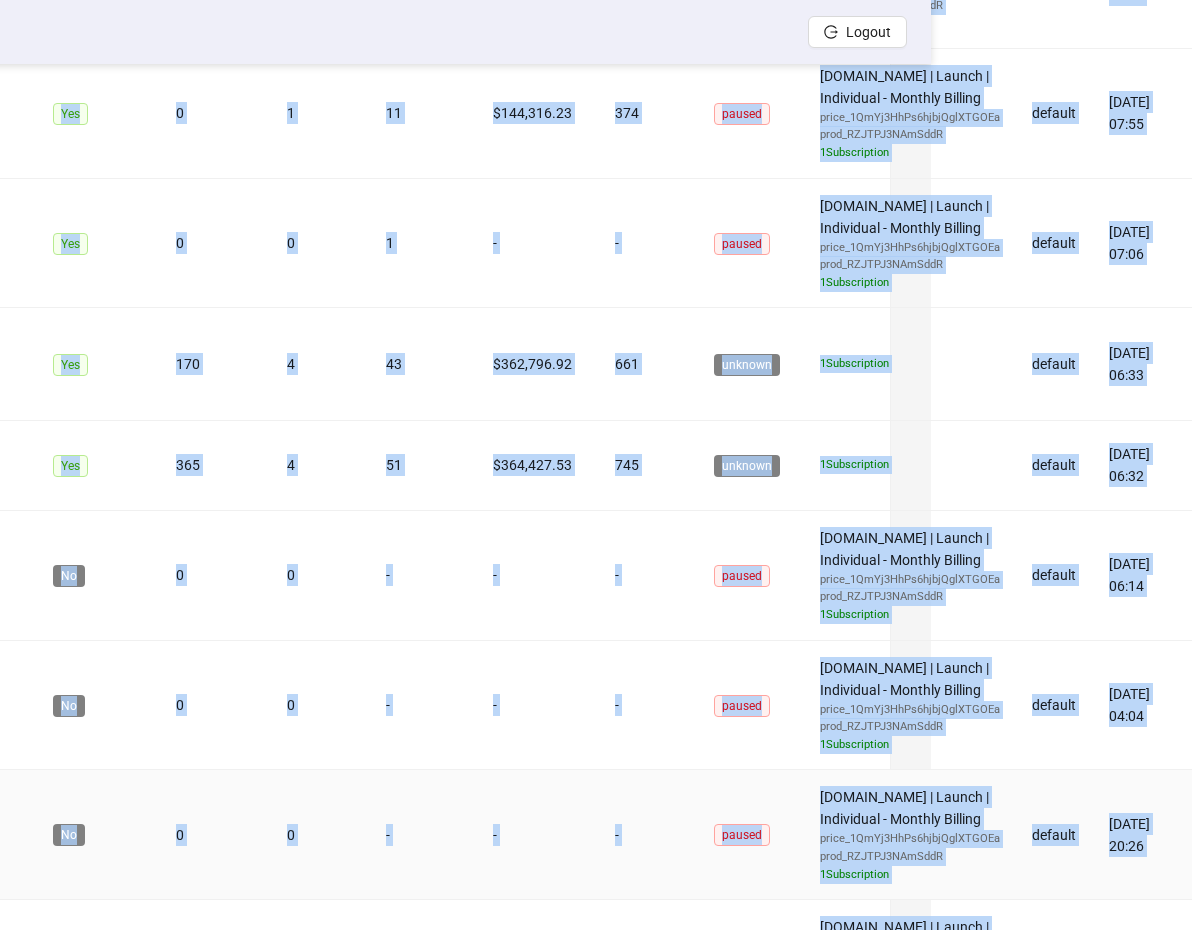 scroll, scrollTop: 3116, scrollLeft: 328, axis: both 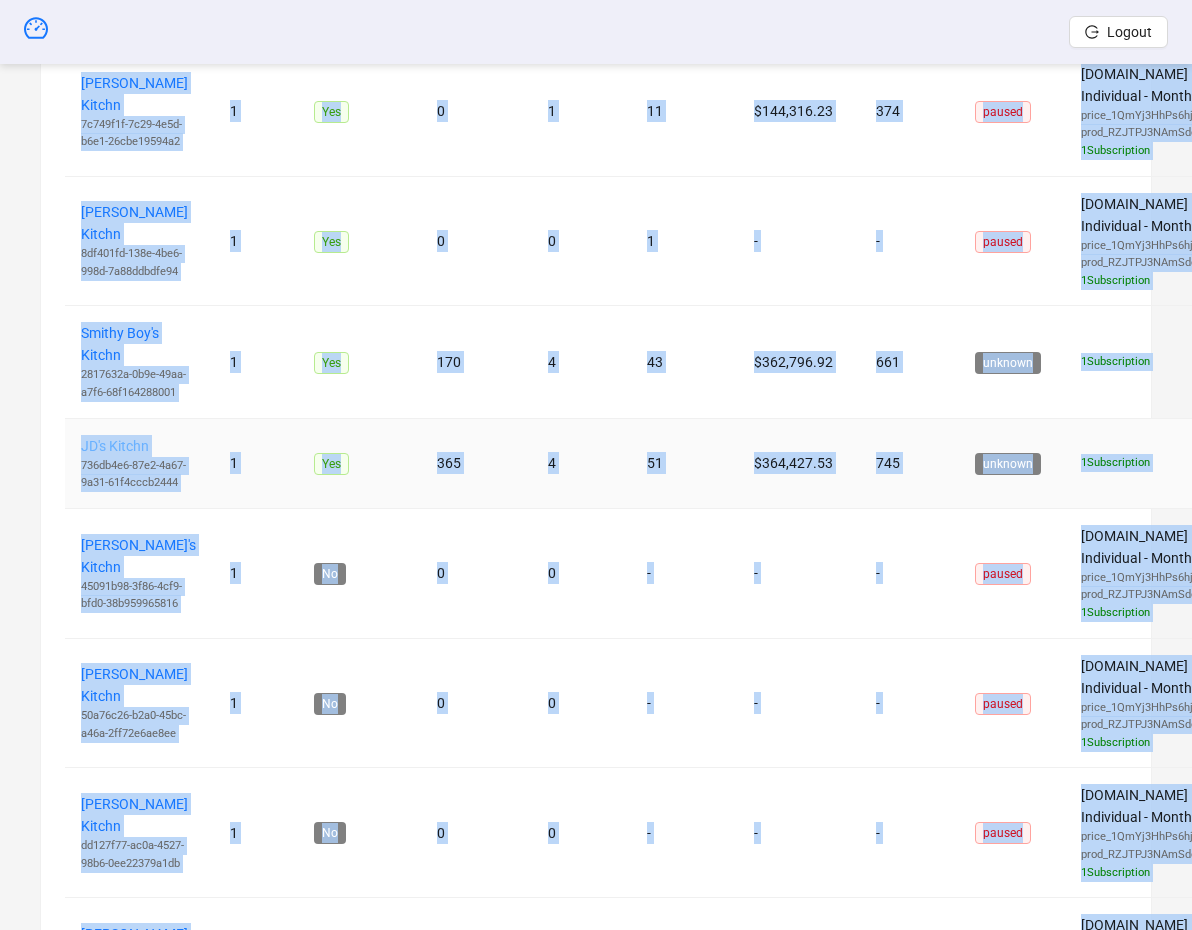 drag, startPoint x: 1174, startPoint y: 698, endPoint x: 123, endPoint y: 399, distance: 1092.704 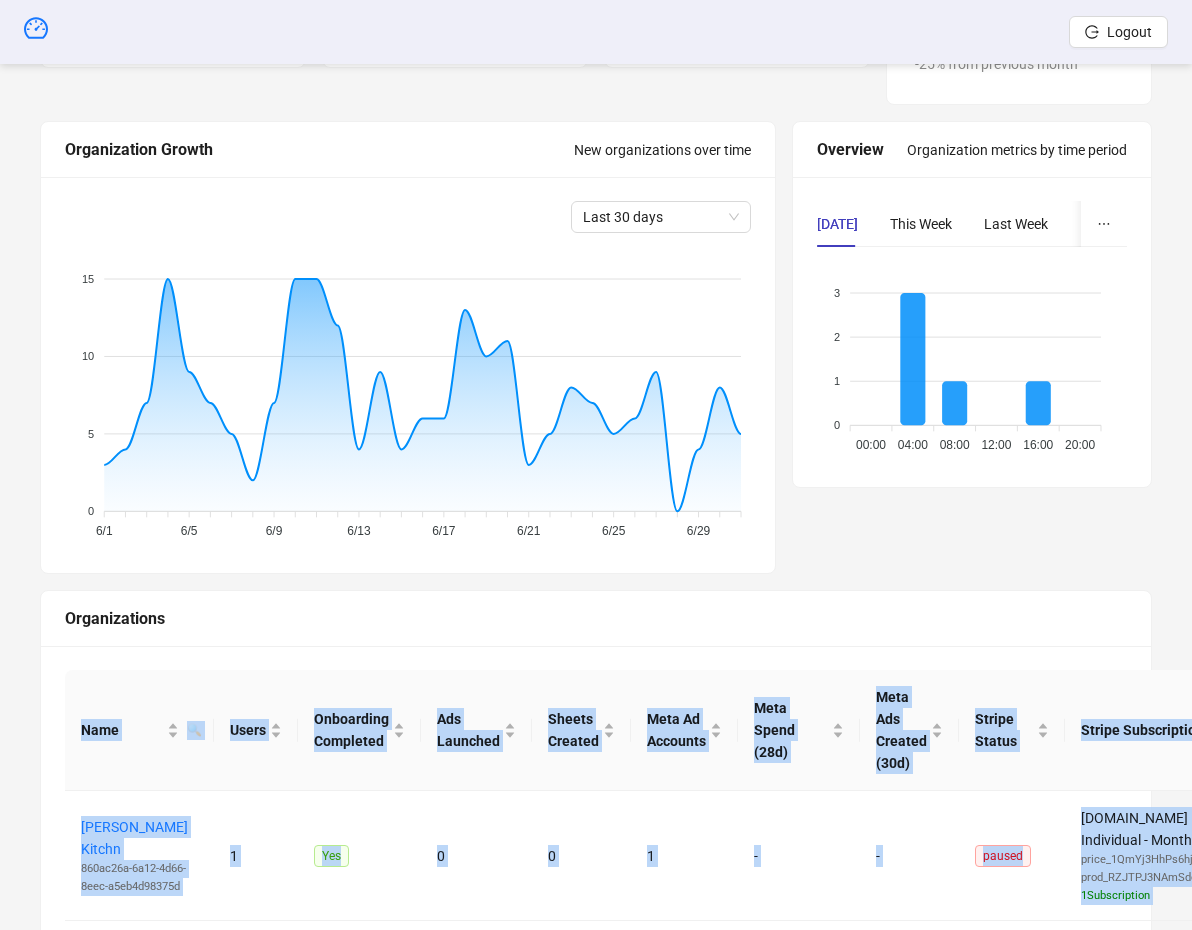 scroll, scrollTop: 224, scrollLeft: 0, axis: vertical 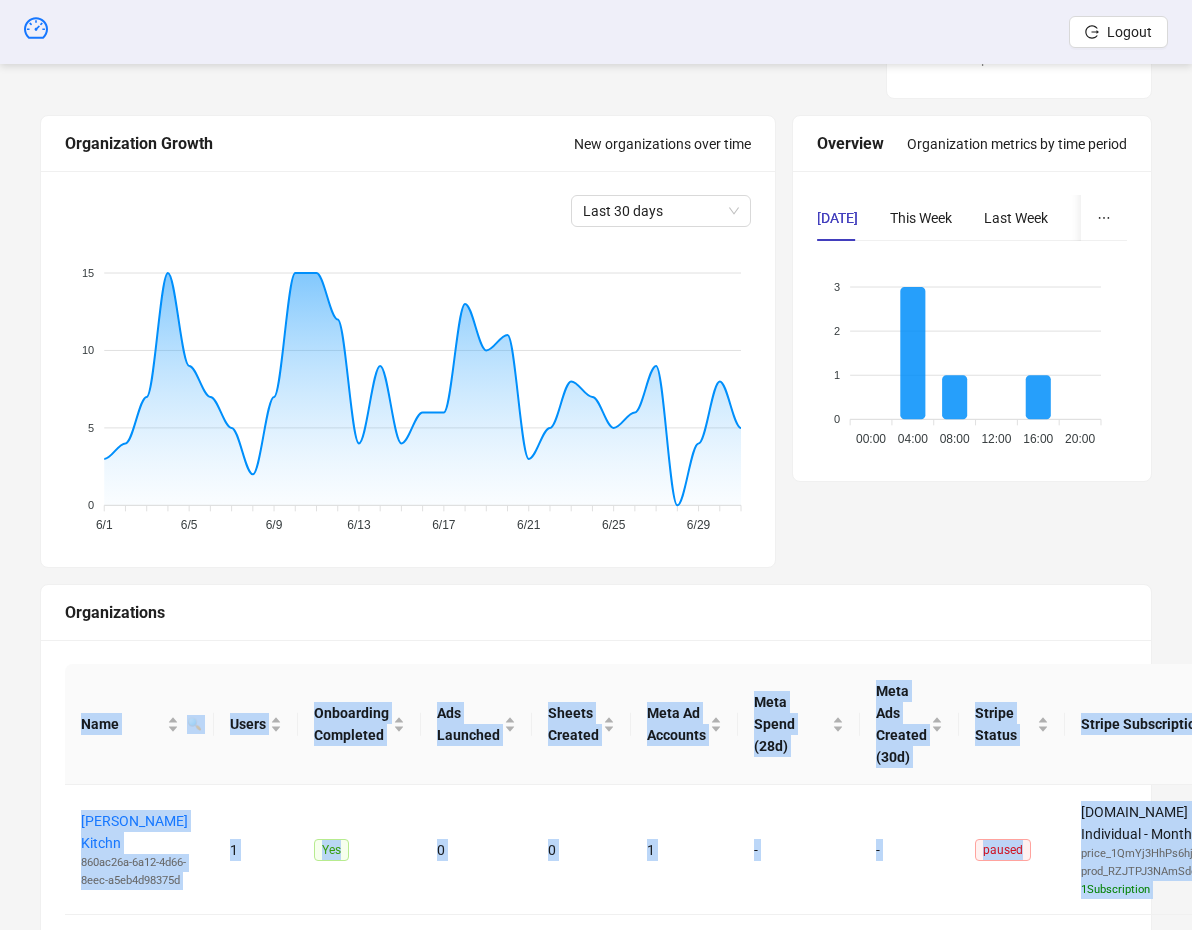 click on "Name 🔍 Users Onboarding Completed Ads Launched Sheets Created Meta Ad Accounts Meta Spend (28d) Meta Ads Created (30d) Stripe Status Stripe Subscription Item Plan Created at [PERSON_NAME] Kitchn 860ac26a-6a12-4d66-8eec-a5eb4d98375d 1 Yes 0 0 1 - - paused [DOMAIN_NAME] | Launch | Individual - Monthly Billing price_1QmYj3HhPs6hjbjQglXTGOEa prod_RZJTPJ3NAmSddR 1  Subscription default [DATE] 18:18 [PERSON_NAME] Kitchn 3e358cfb-461a-4d2b-aa56-c073eaefa4c0 1 Yes 0 0 39 $13,062.34 8 paused [DOMAIN_NAME] | Launch | Individual - Monthly Billing price_1QmYj3HhPs6hjbjQglXTGOEa prod_RZJTPJ3NAmSddR 1  Subscription default [DATE] 18:12 qkqkqajaajao ahjzjza's Kitchn 7b3b19a6-e025-4505-9182-4f180a77925d 1 Yes 0 0 1 - - paused [DOMAIN_NAME] | Launch | Individual - Monthly Billing price_1QmYj3HhPs6hjbjQglXTGOEa prod_RZJTPJ3NAmSddR 1  Subscription default [DATE] 17:28 [PERSON_NAME] Kitchn 476a14d7-3d06-4783-b54d-a3b14231de11 1 No 0 0 1 - - paused [DOMAIN_NAME] | Launch | Individual - Monthly Billing prod_RZJTPJ3NAmSddR 1" at bounding box center [596, 7179] 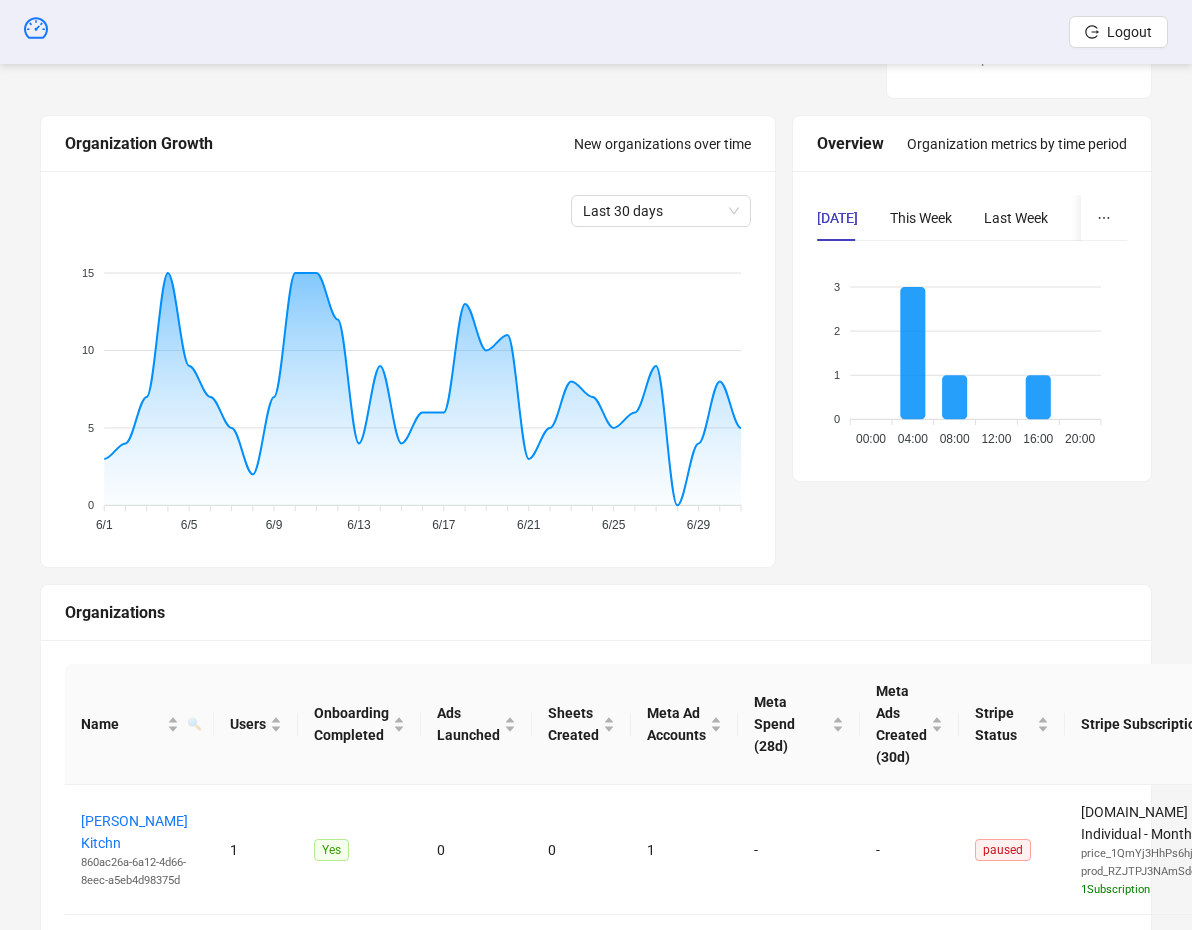 click on "Overview Organization metrics by time period [DATE] This Week Last Week Last Month Last 3 Months 3 3 2 2 1 1 0 0 00:00 00:00 04:00 04:00 08:00 08:00 12:00 12:00 16:00 16:00 20:00 20:00" at bounding box center (972, 341) 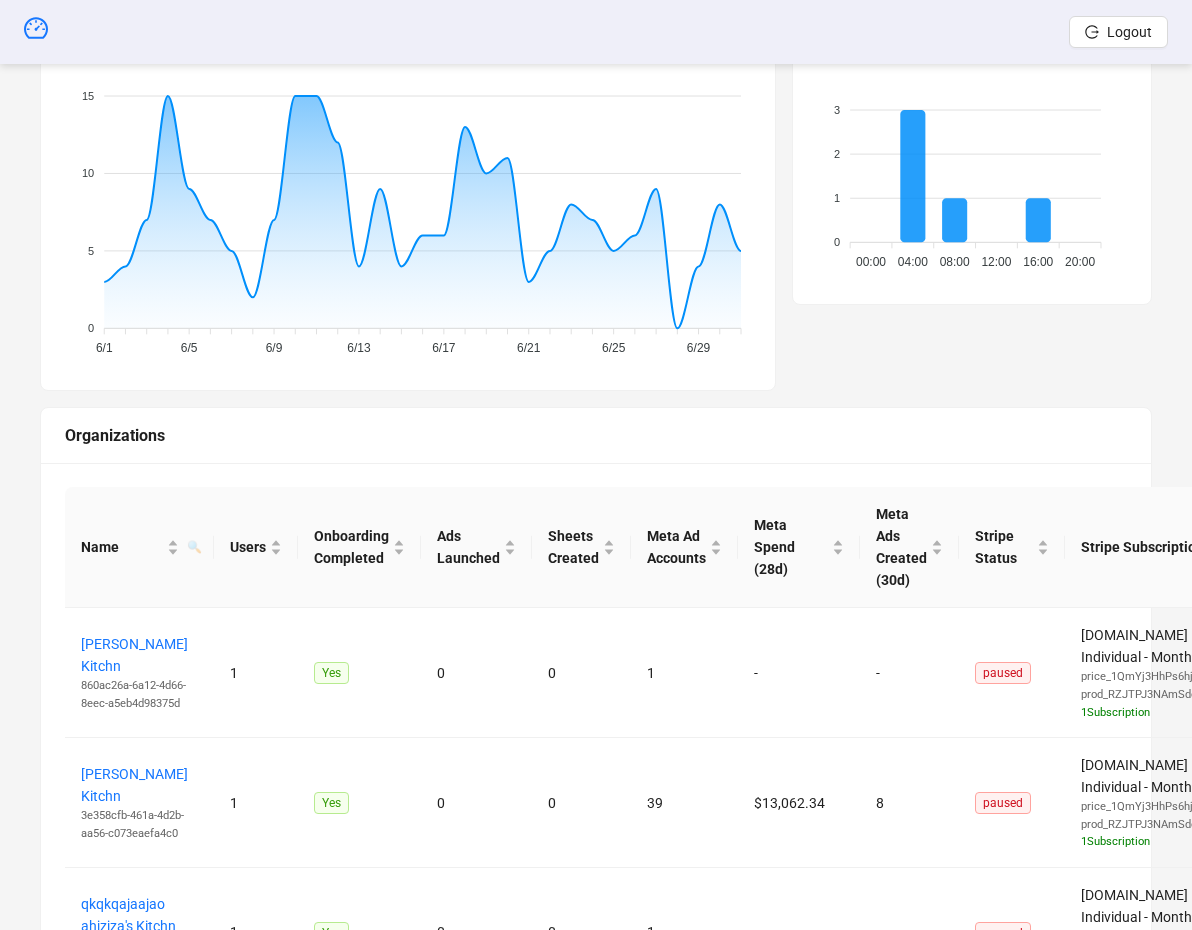 scroll, scrollTop: 709, scrollLeft: 0, axis: vertical 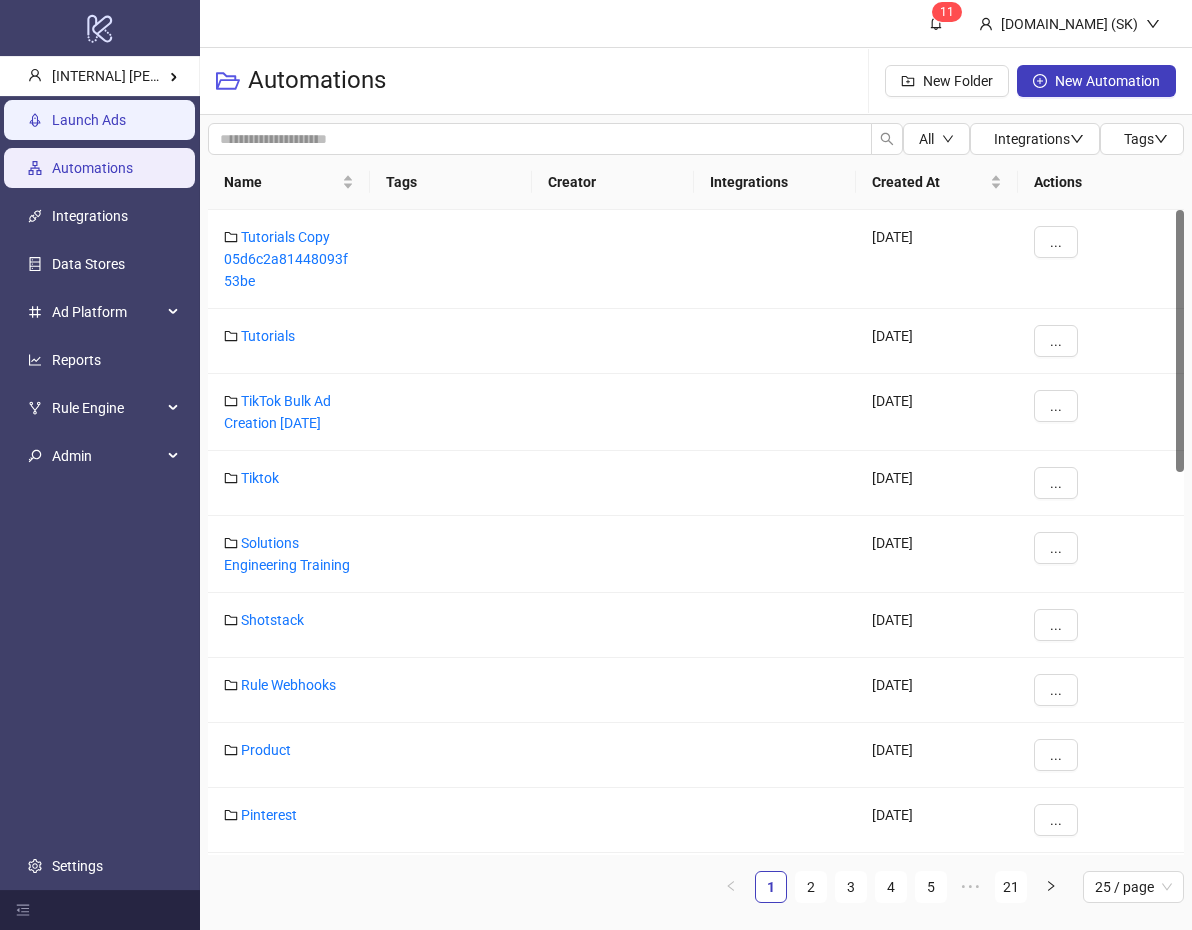 click on "Launch Ads" at bounding box center [89, 120] 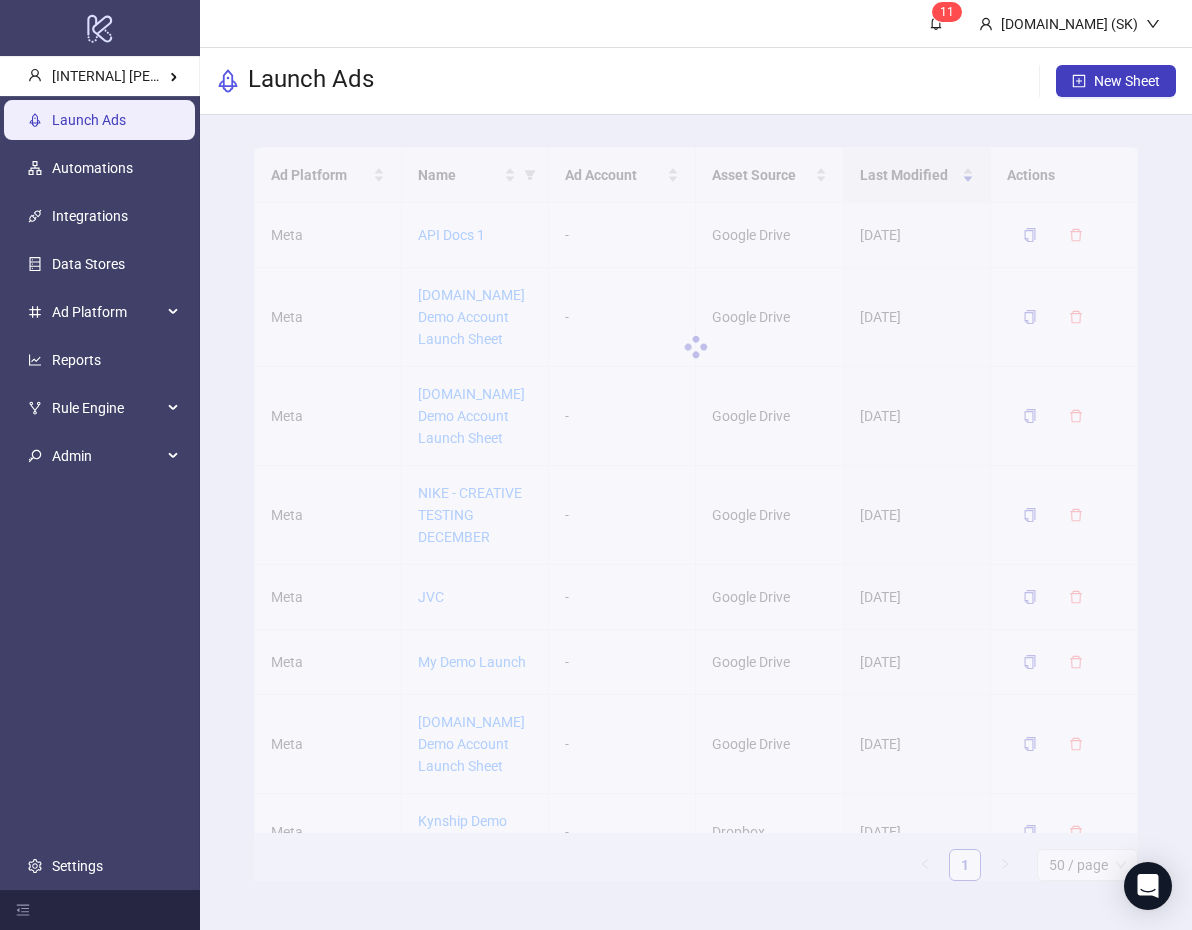 click at bounding box center (696, 347) 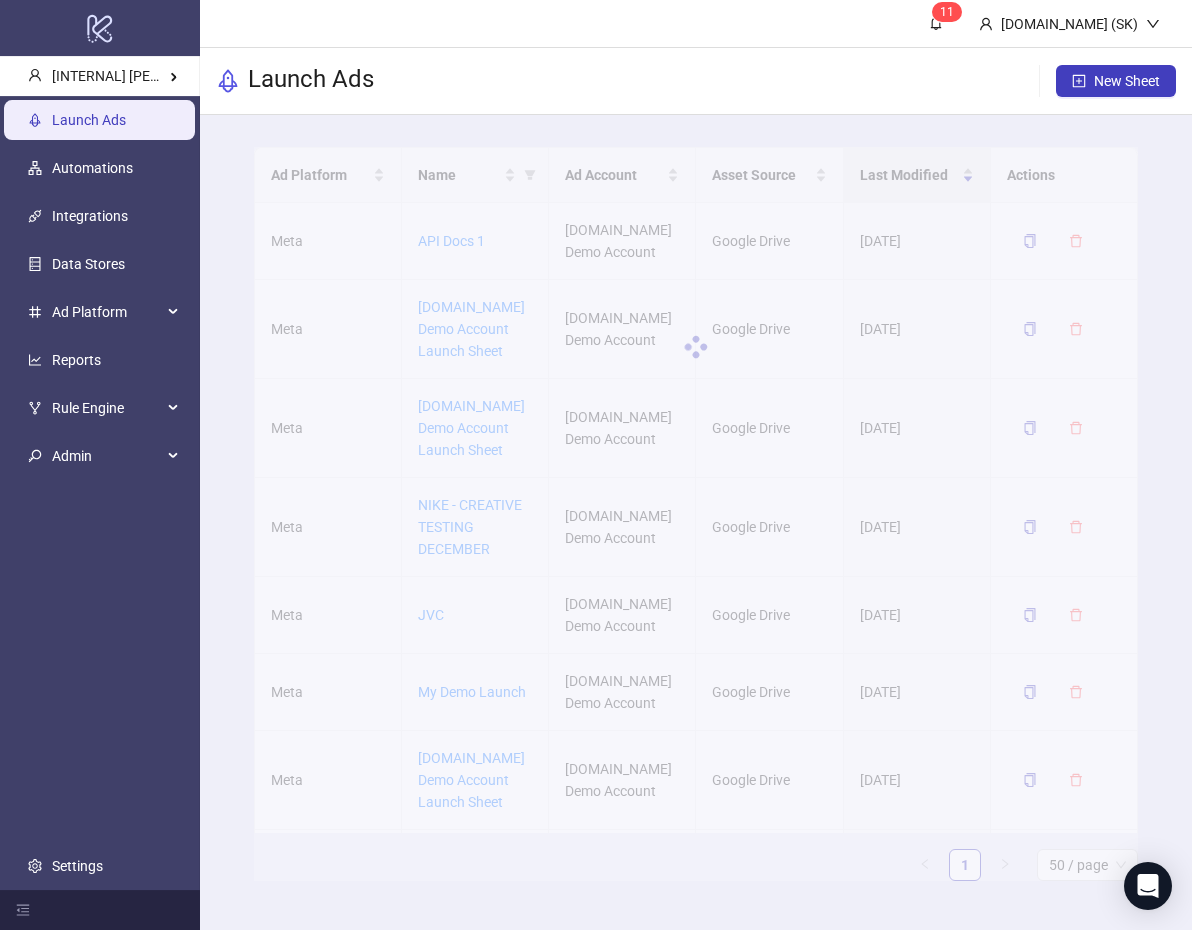 click at bounding box center [696, 347] 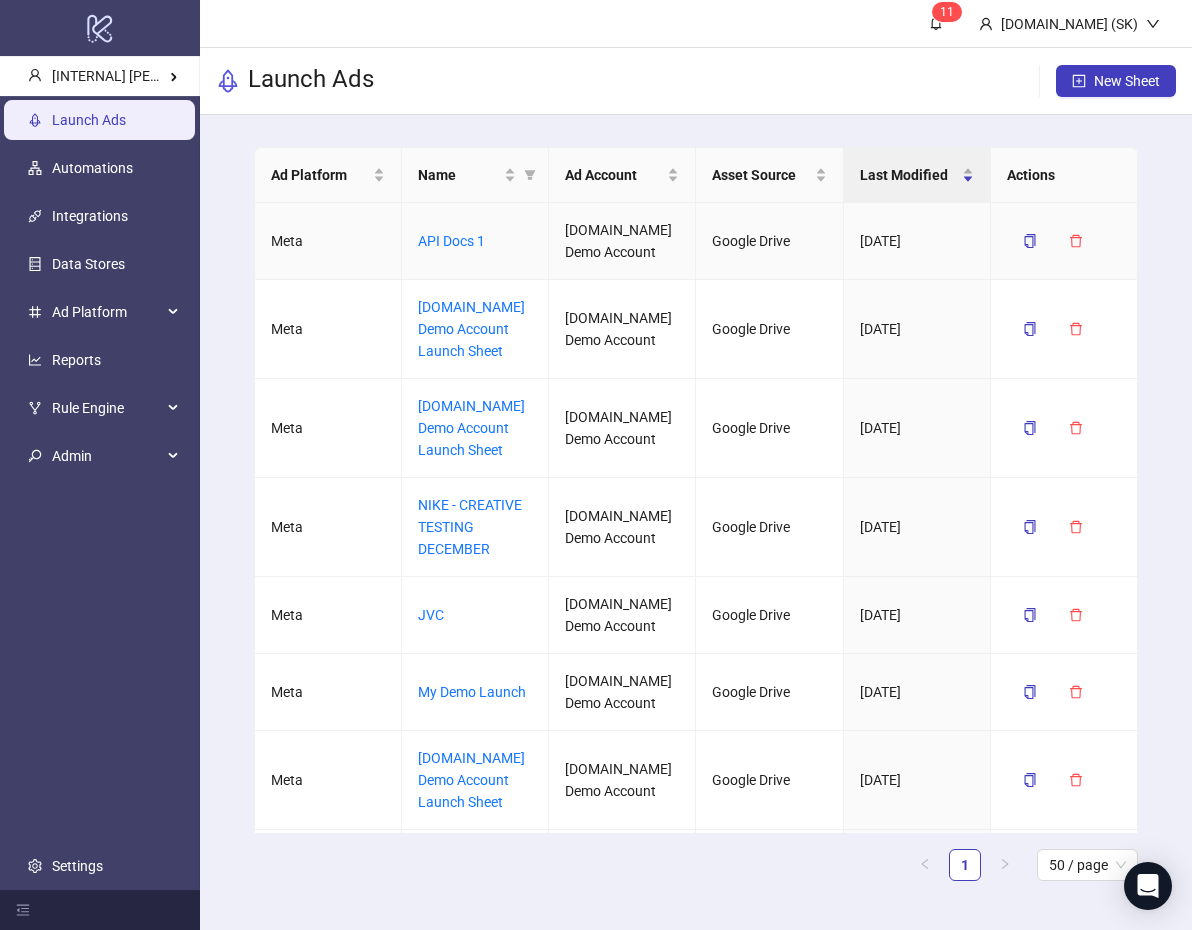 click on "API Docs 1" at bounding box center [451, 241] 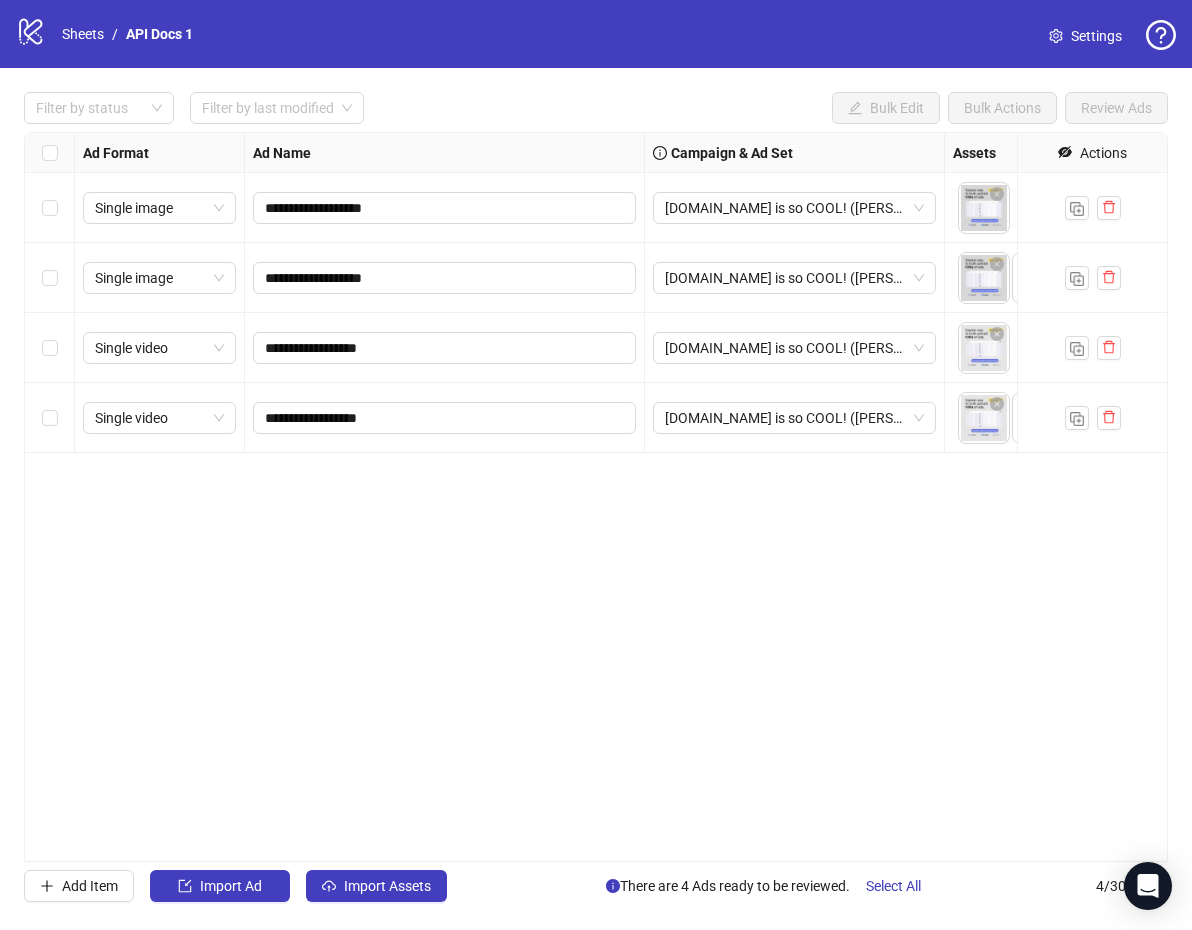 click 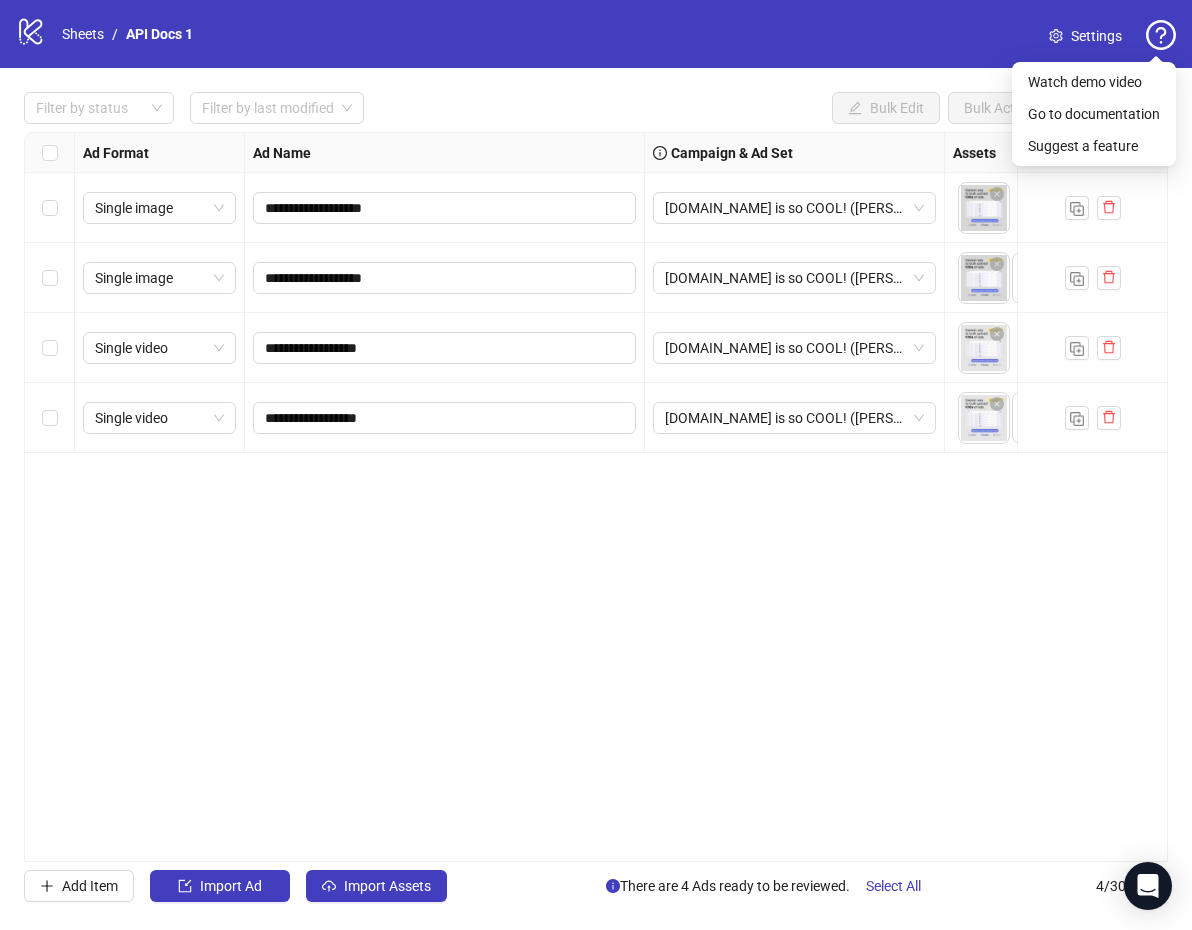 click 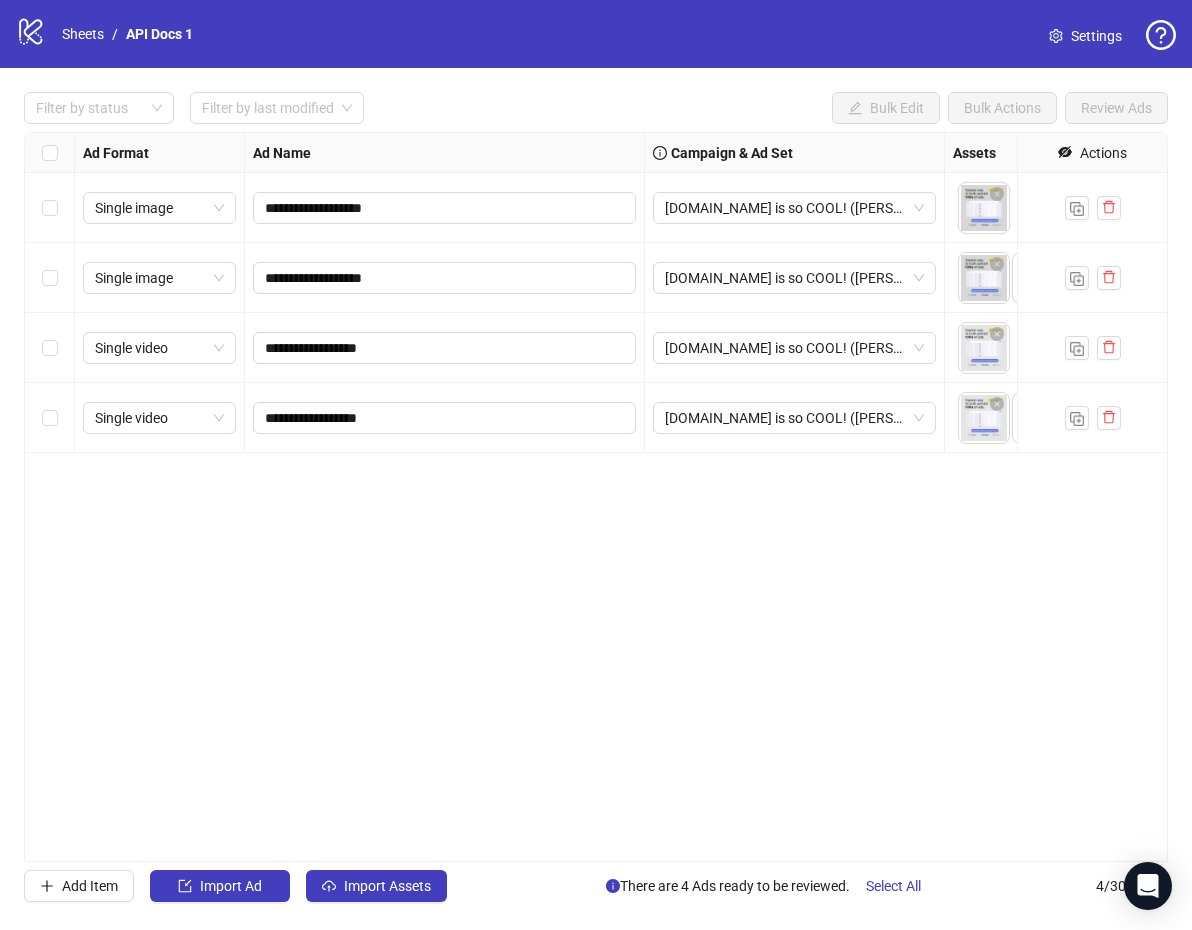 click on "logo/logo-mobile Sheets / API Docs 1 Settings" at bounding box center (596, 34) 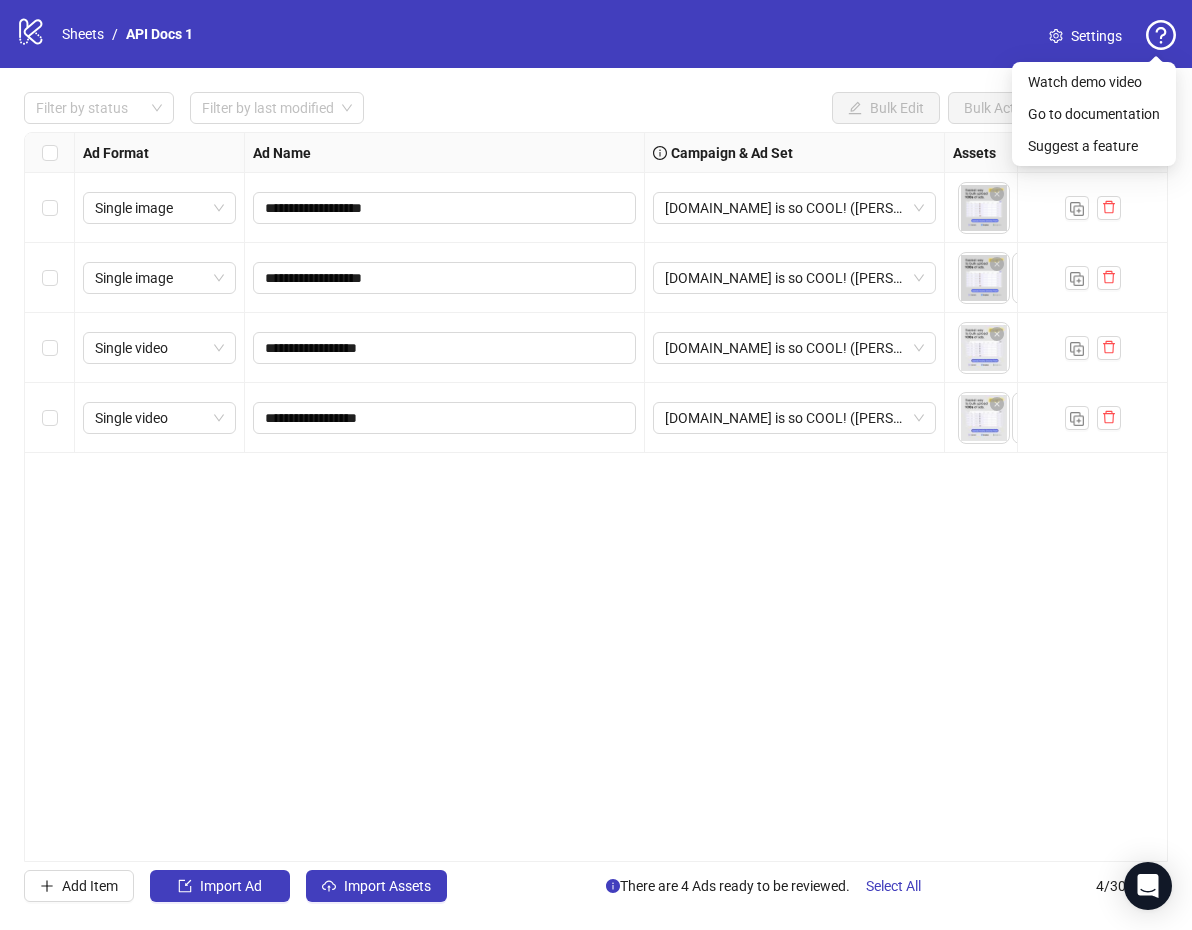 click 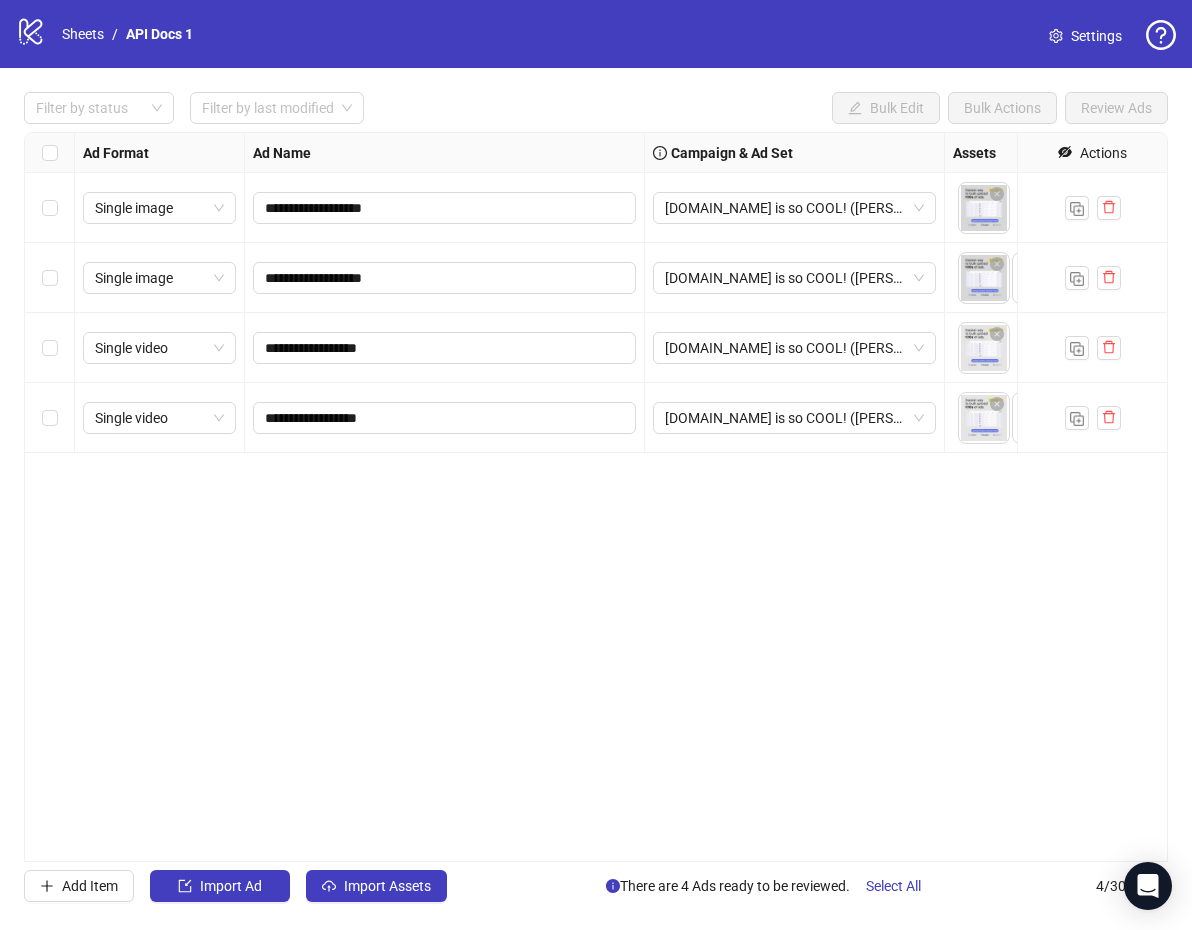 click 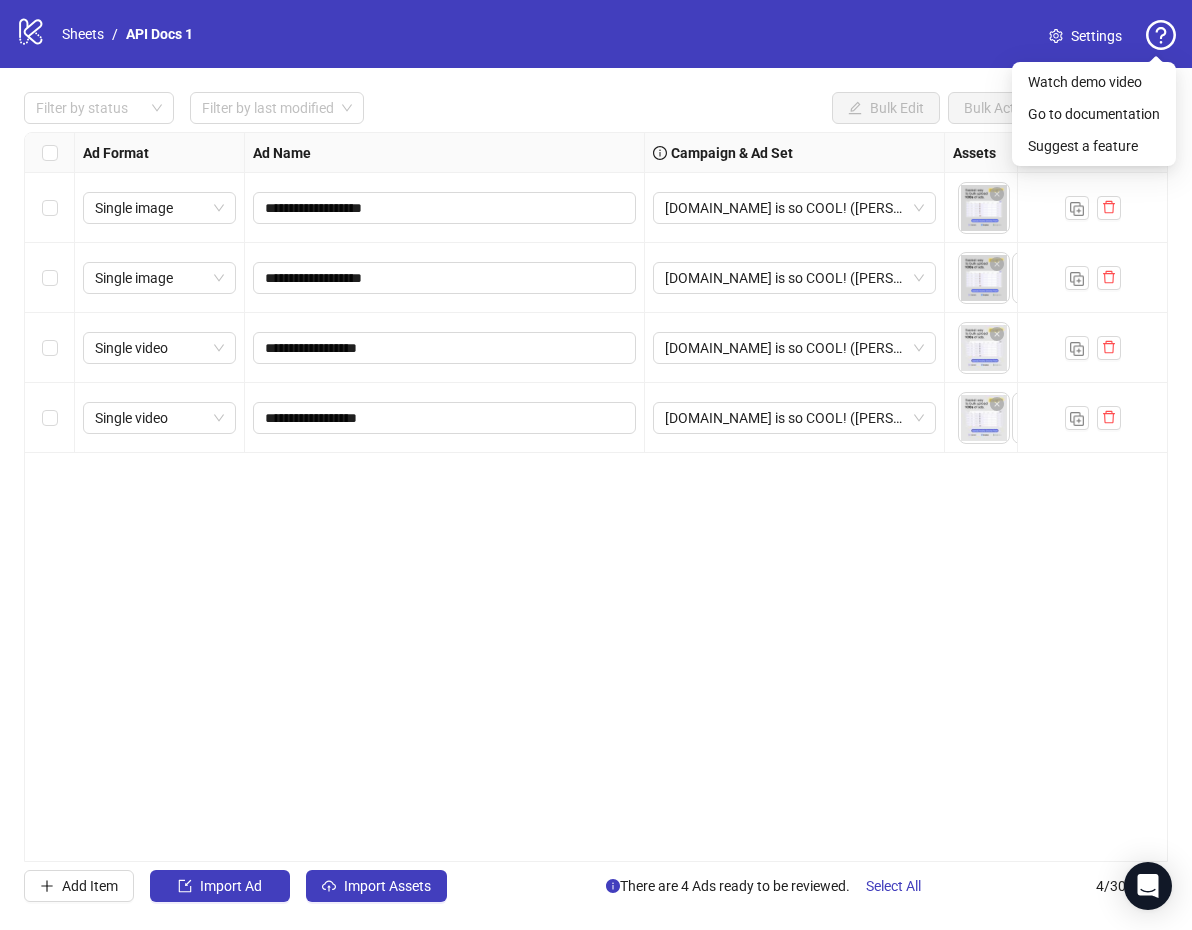 click on "logo/logo-mobile Sheets / API Docs 1 Settings" at bounding box center [596, 34] 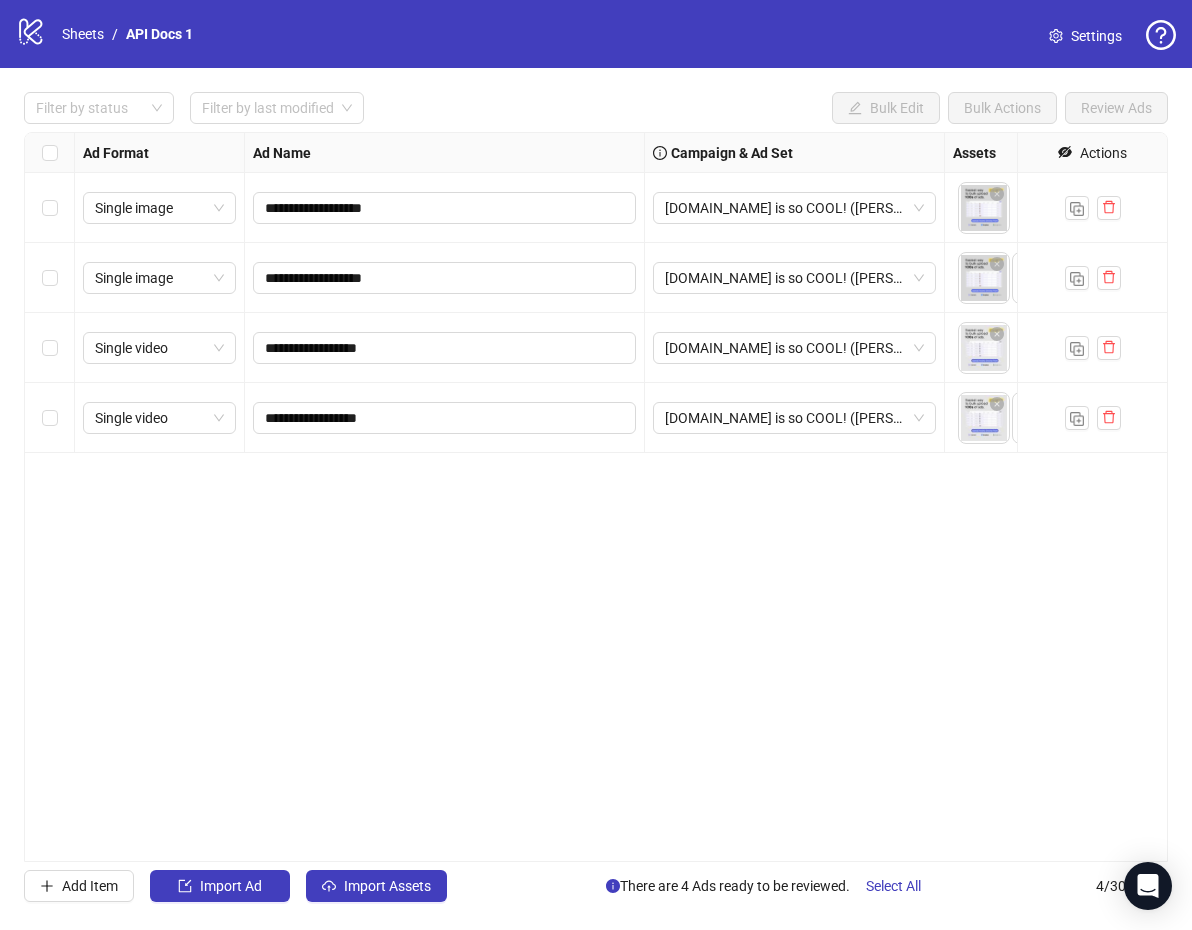 click 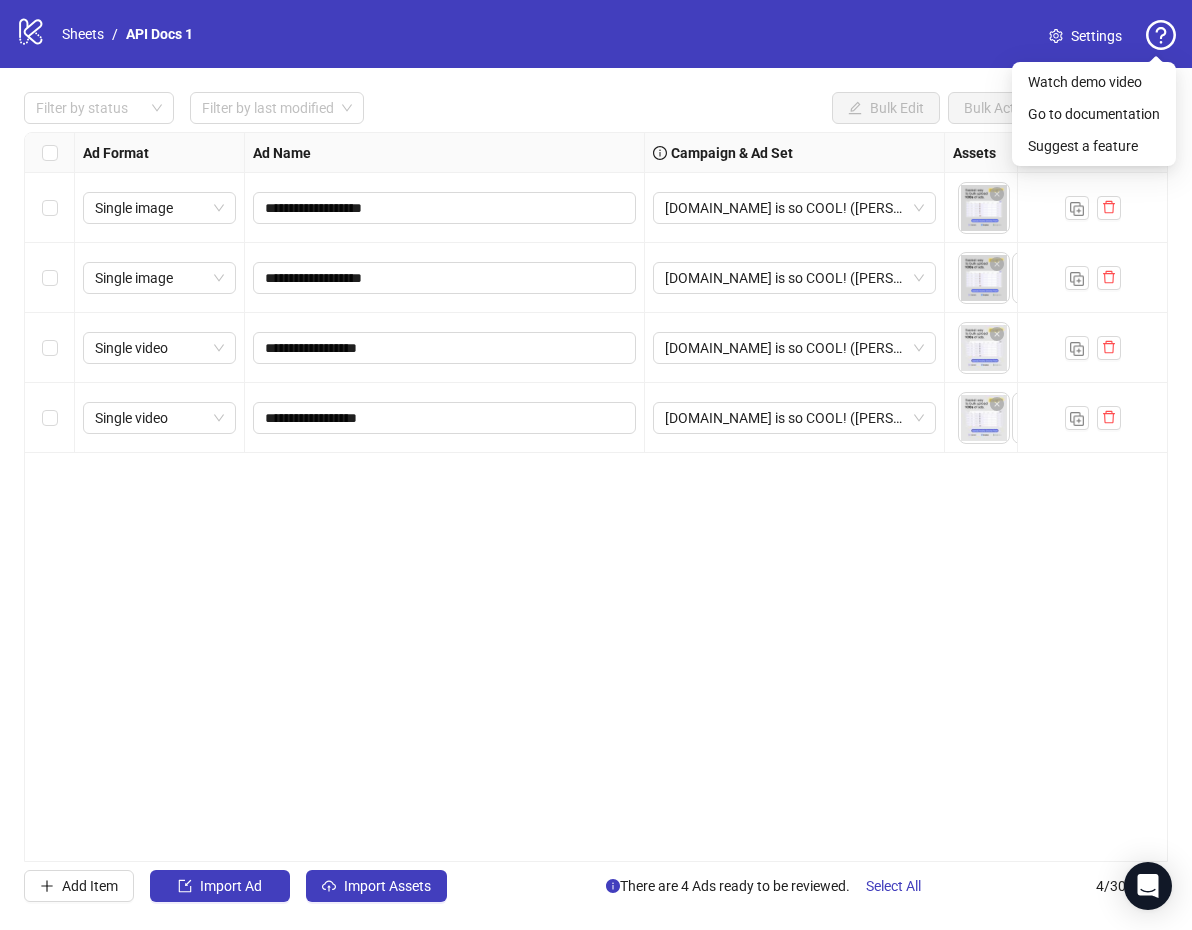 click on "logo/logo-mobile Sheets / API Docs 1 Settings" at bounding box center [596, 34] 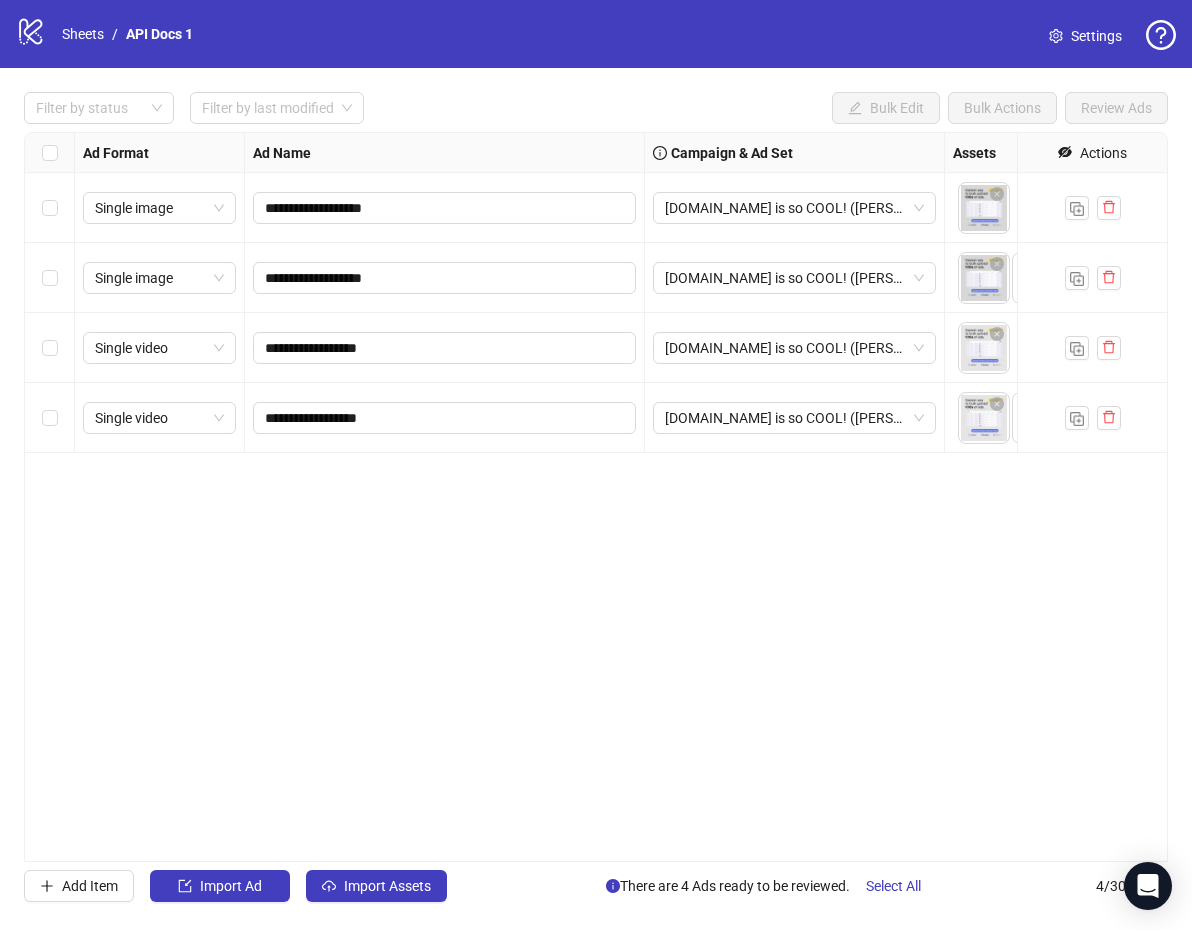 click 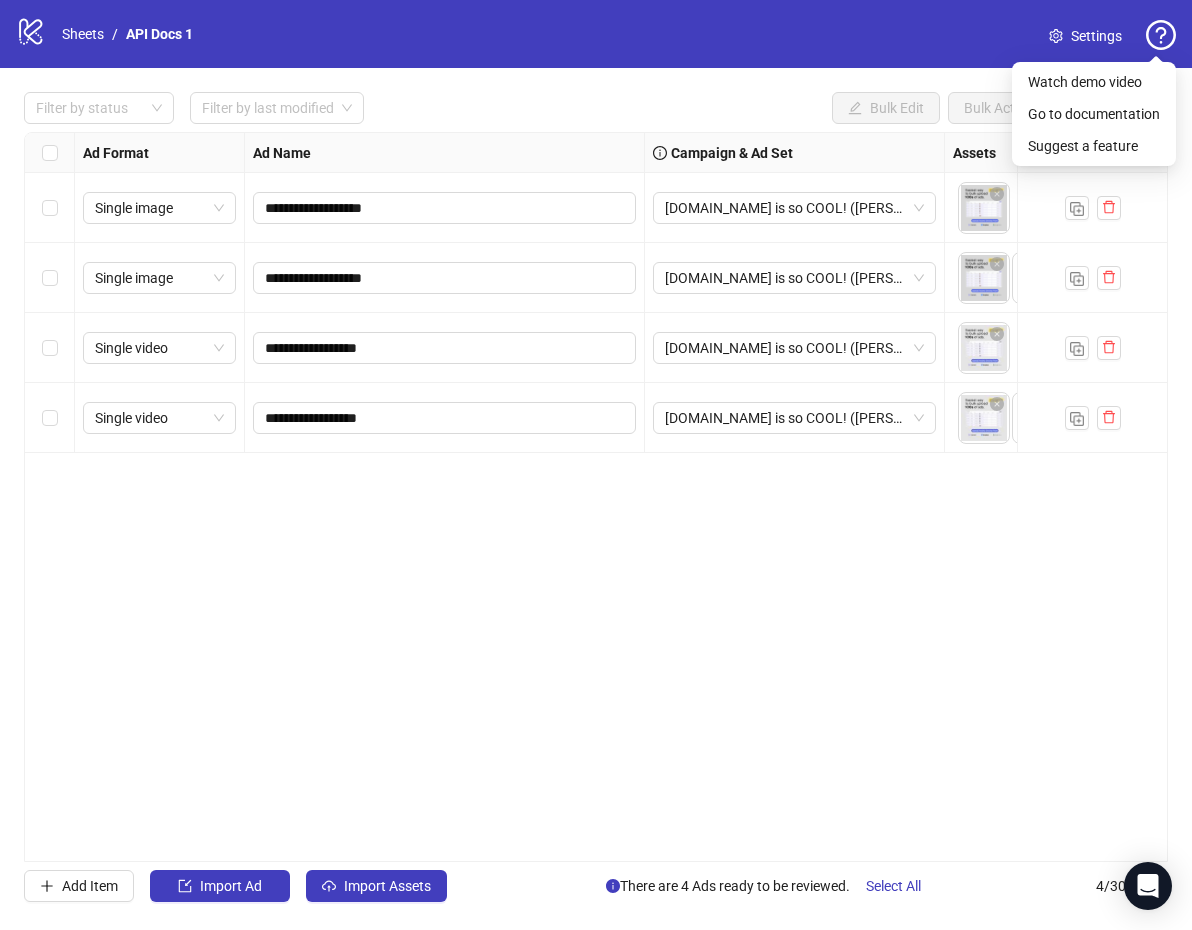 click on "logo/logo-mobile Sheets / API Docs 1 Settings" at bounding box center (596, 34) 